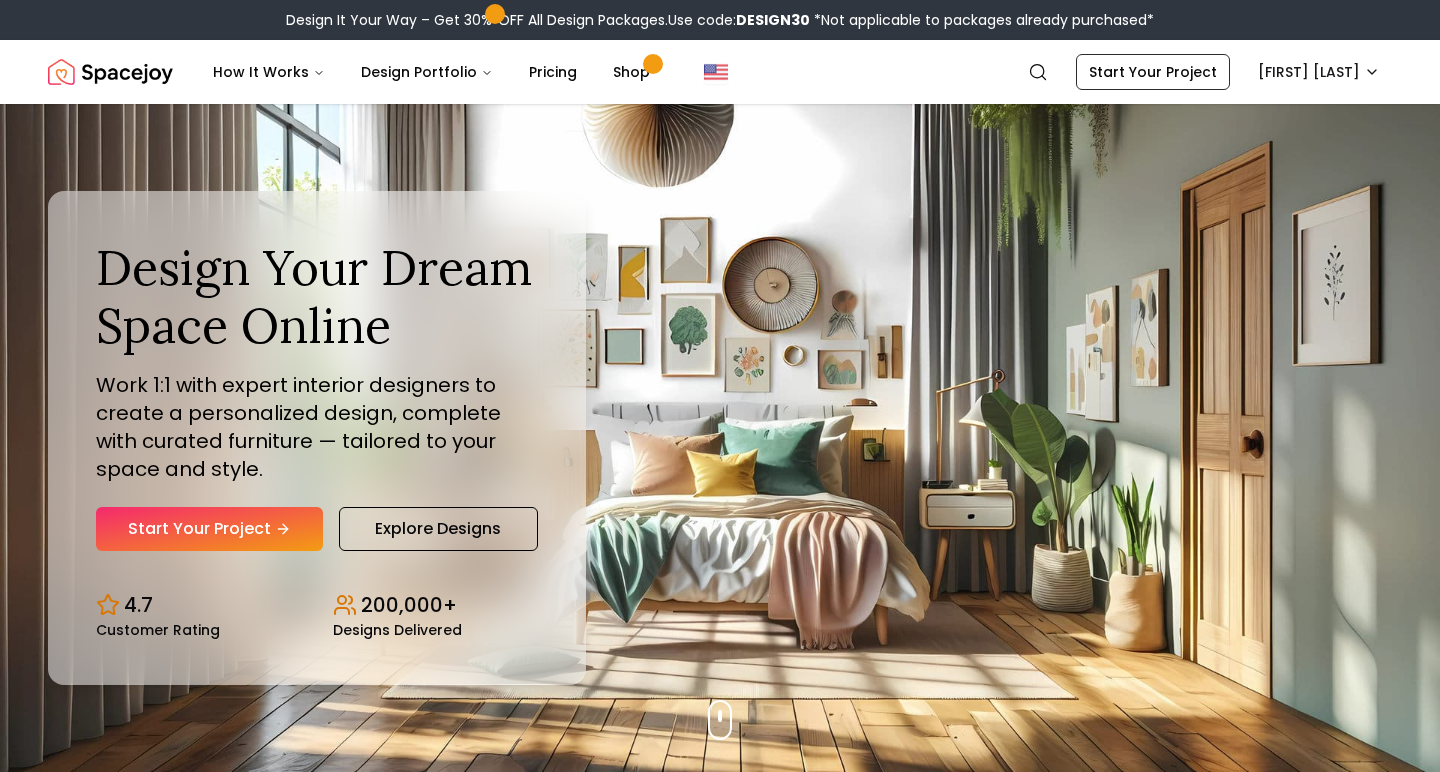 scroll, scrollTop: 0, scrollLeft: 0, axis: both 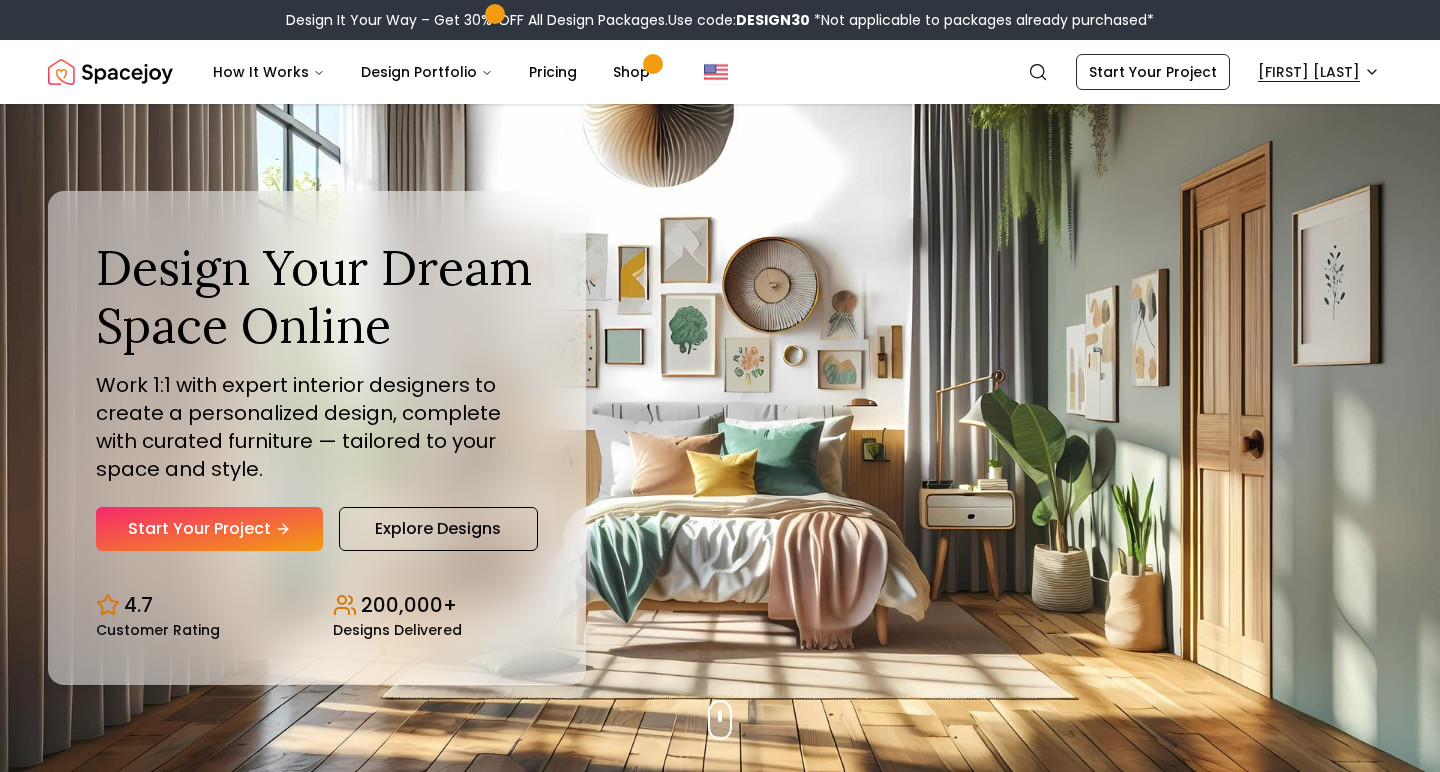 click on "Design It Your Way – Get 30% OFF All Design Packages.  Use code:  DESIGN30   *Not applicable to packages already purchased* Spacejoy Search KA How It Works   Design Portfolio   Pricing Shop Search Start Your Project   [FIRST] [LAST] Design Your Dream Space Online Work 1:1 with expert interior designers to create a personalized design, complete with curated furniture — tailored to your space and style. Start Your Project   Explore Designs 4.7 Customer Rating 200,000+ Designs Delivered Design Your Dream Space Online Work 1:1 with expert interior designers to create a personalized design, complete with curated furniture — tailored to your space and style. Start Your Project   Explore Designs 4.7 Customer Rating 200,000+ Designs Delivered Design It Your Way Get 30% OFF on all Design Packages Get Started   Mid-Summer Style Event Up to 60% OFF on Furniture & Decor Shop Now   Get Matched with Expert Interior Designers Online! [DESIGNER_NAME] Designer [DESIGNER_NAME] Designer [DESIGNER_NAME] Designer Designer   1" at bounding box center [720, 5956] 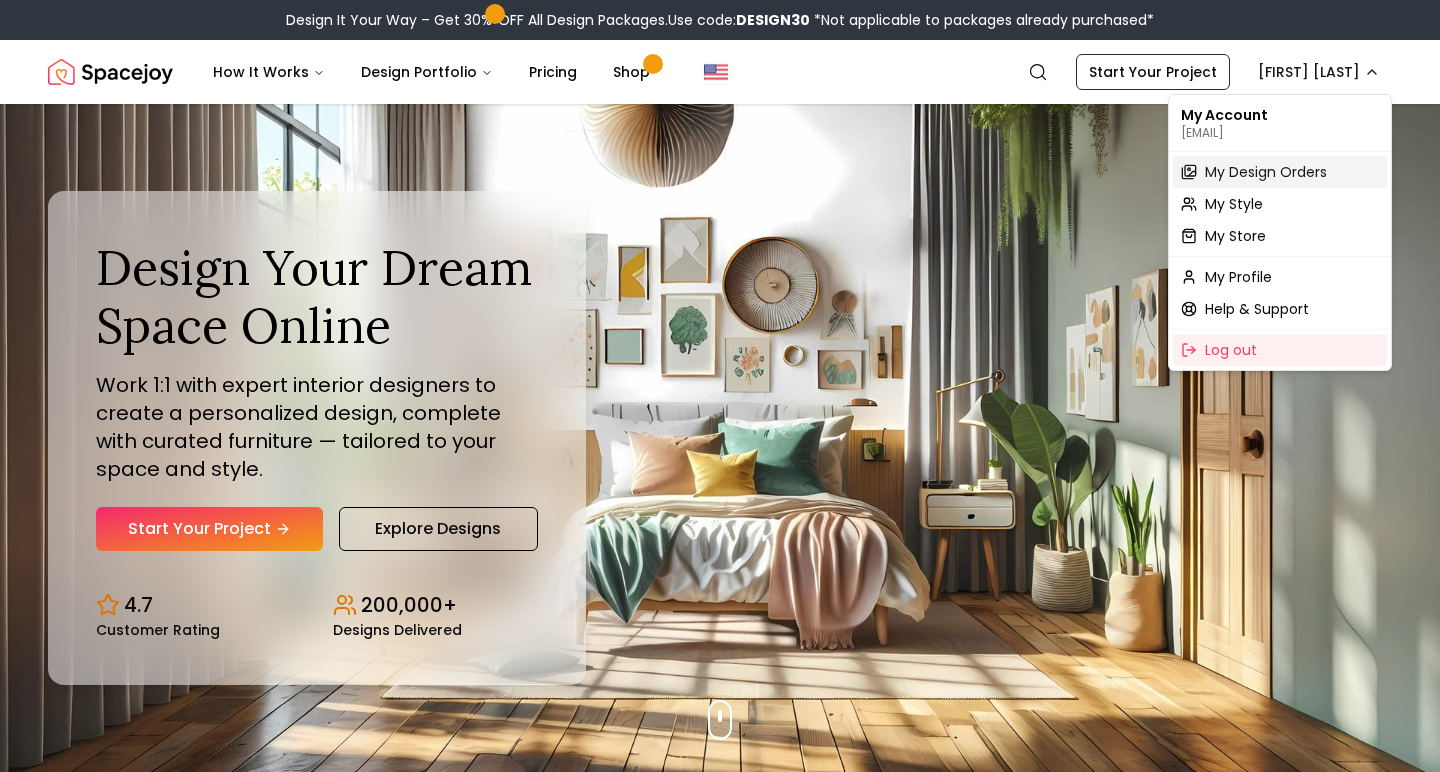 click on "My Design Orders" at bounding box center [1266, 172] 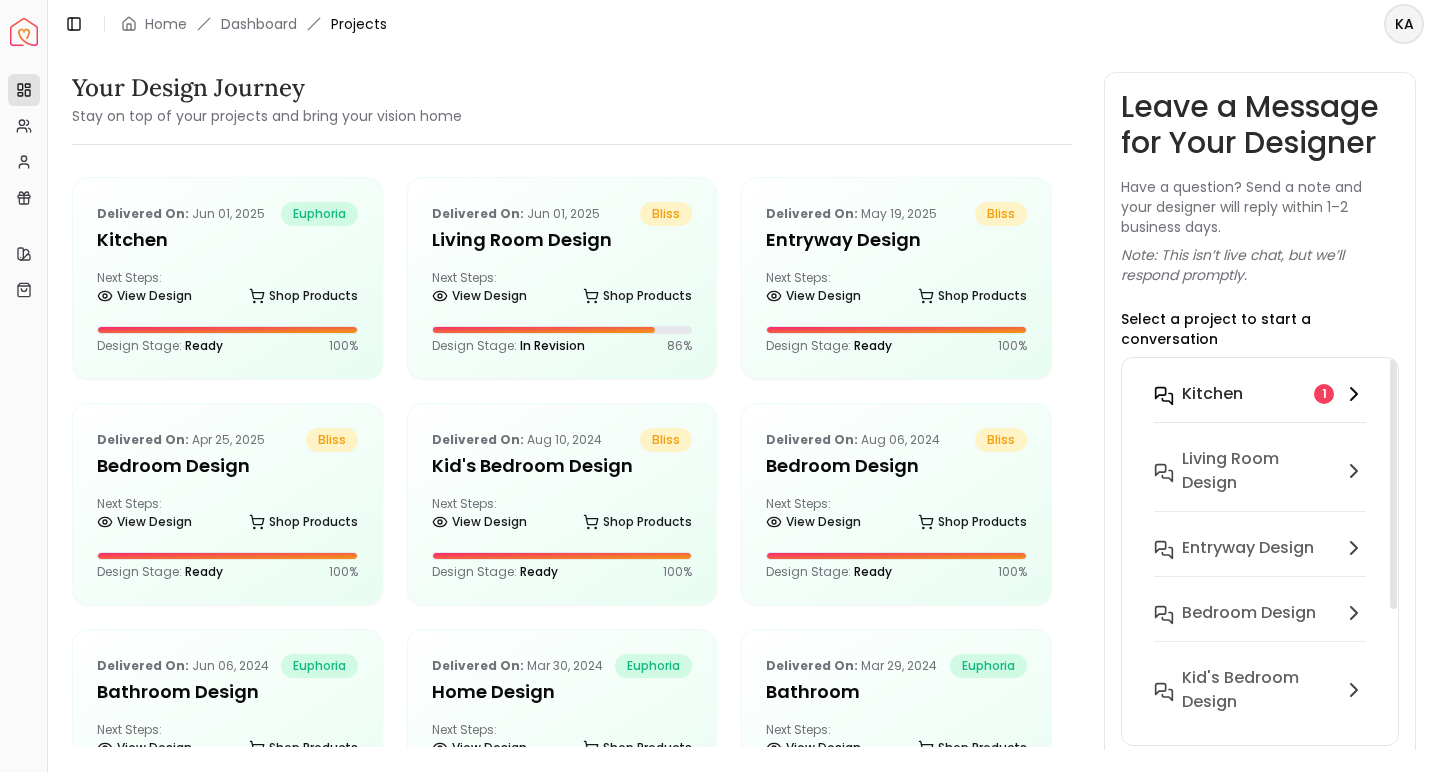 click on "Kitchen 1" at bounding box center [1260, 406] 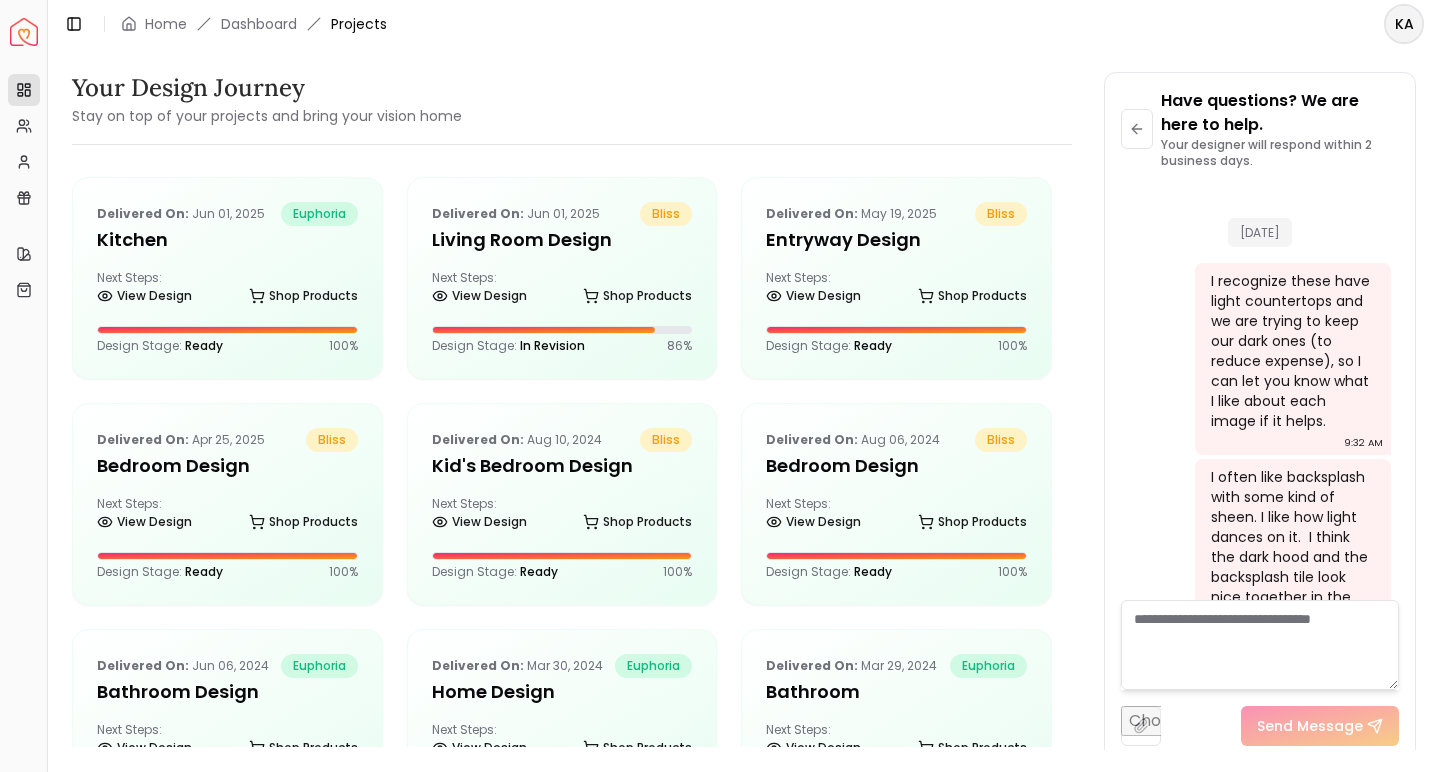 scroll, scrollTop: 6421, scrollLeft: 0, axis: vertical 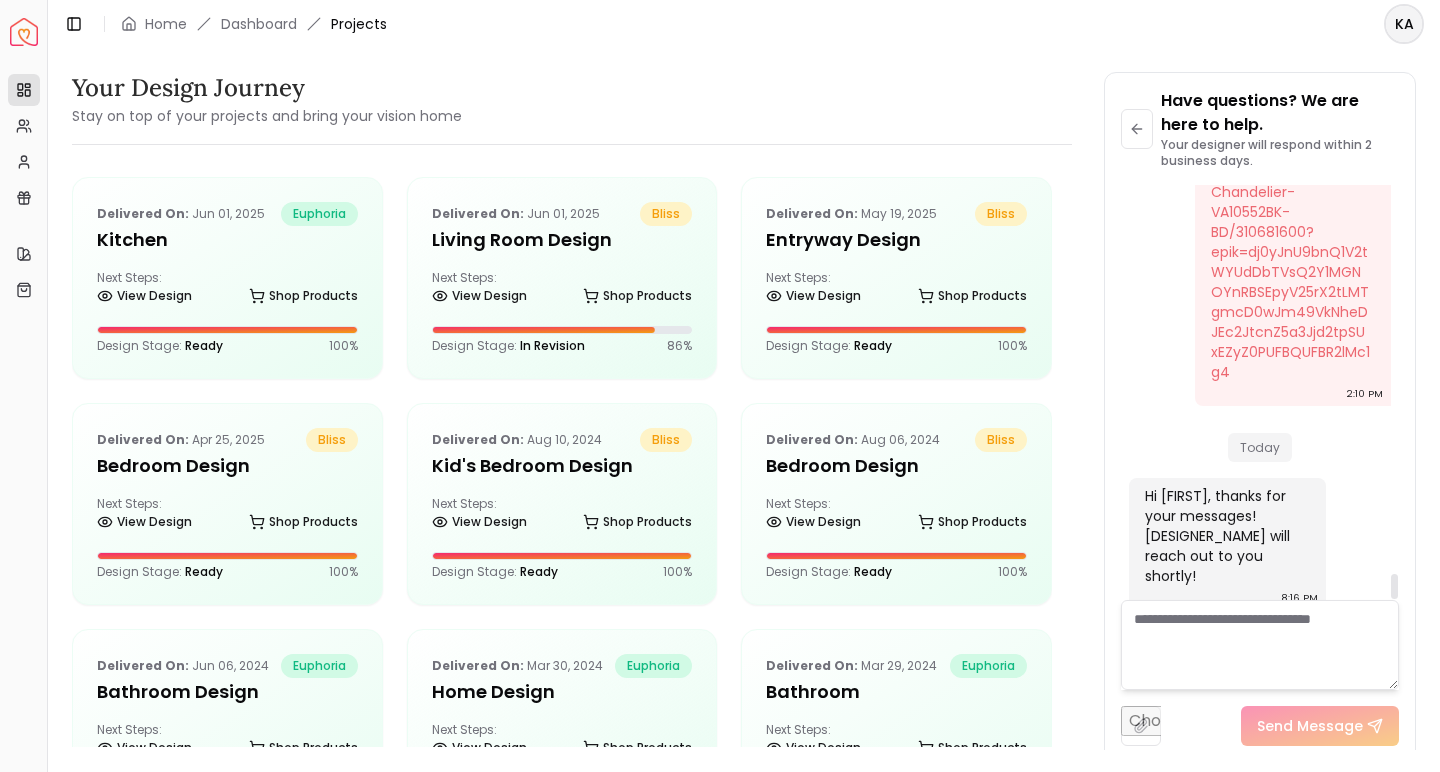 click on "Hi [FIRST], thanks for your messages! [DESIGNER_NAME] will reach out to you shortly!" at bounding box center (1225, 536) 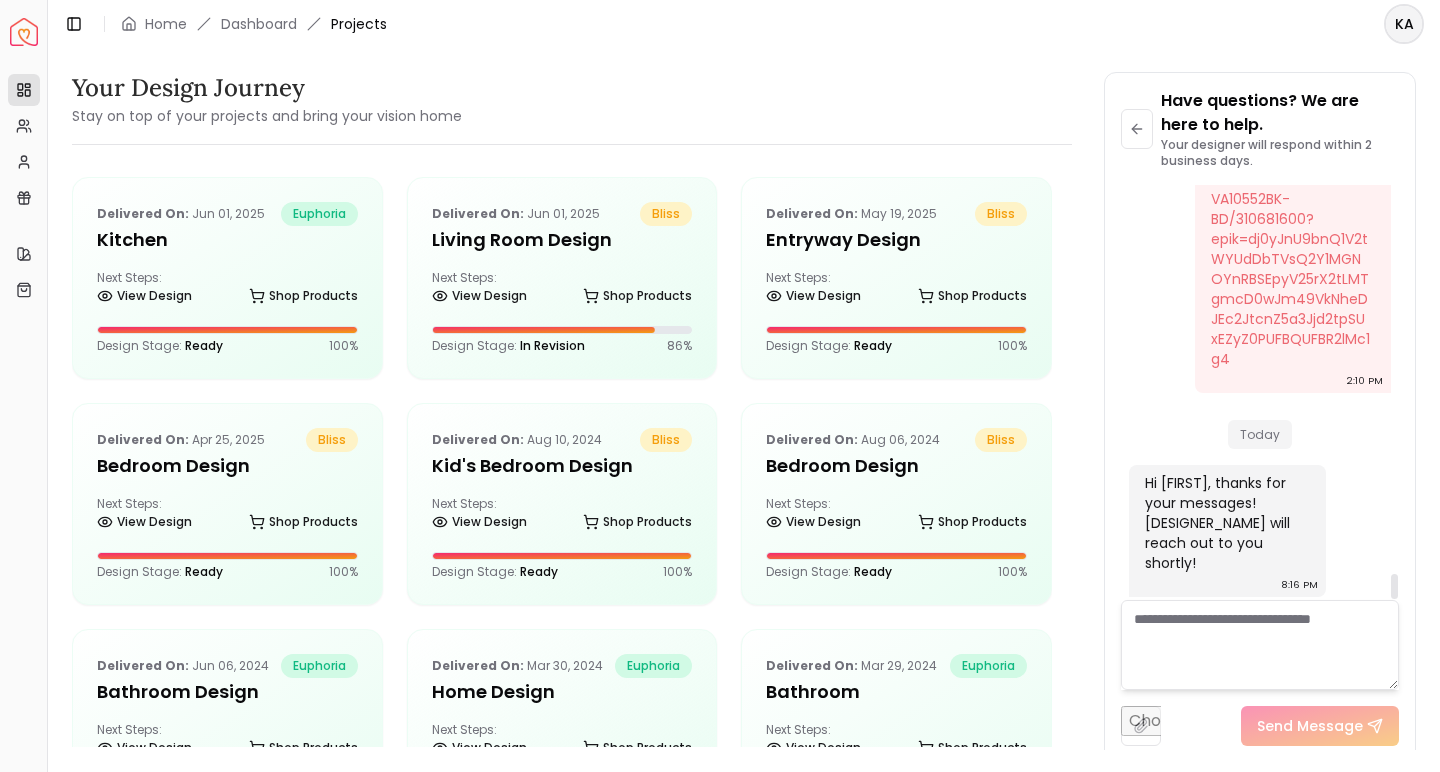 scroll, scrollTop: 6421, scrollLeft: 0, axis: vertical 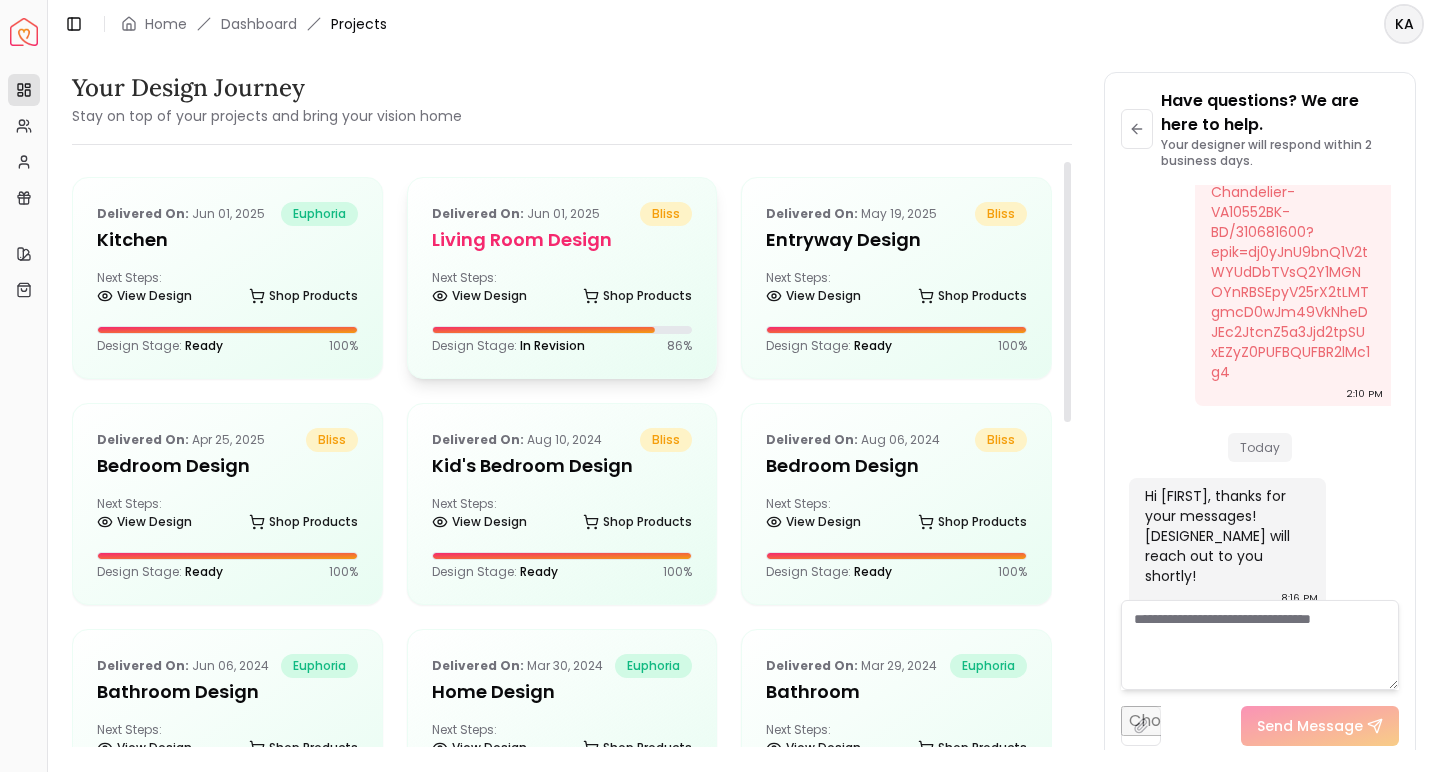 click on "Next Steps: View Design Shop Products" at bounding box center (562, 290) 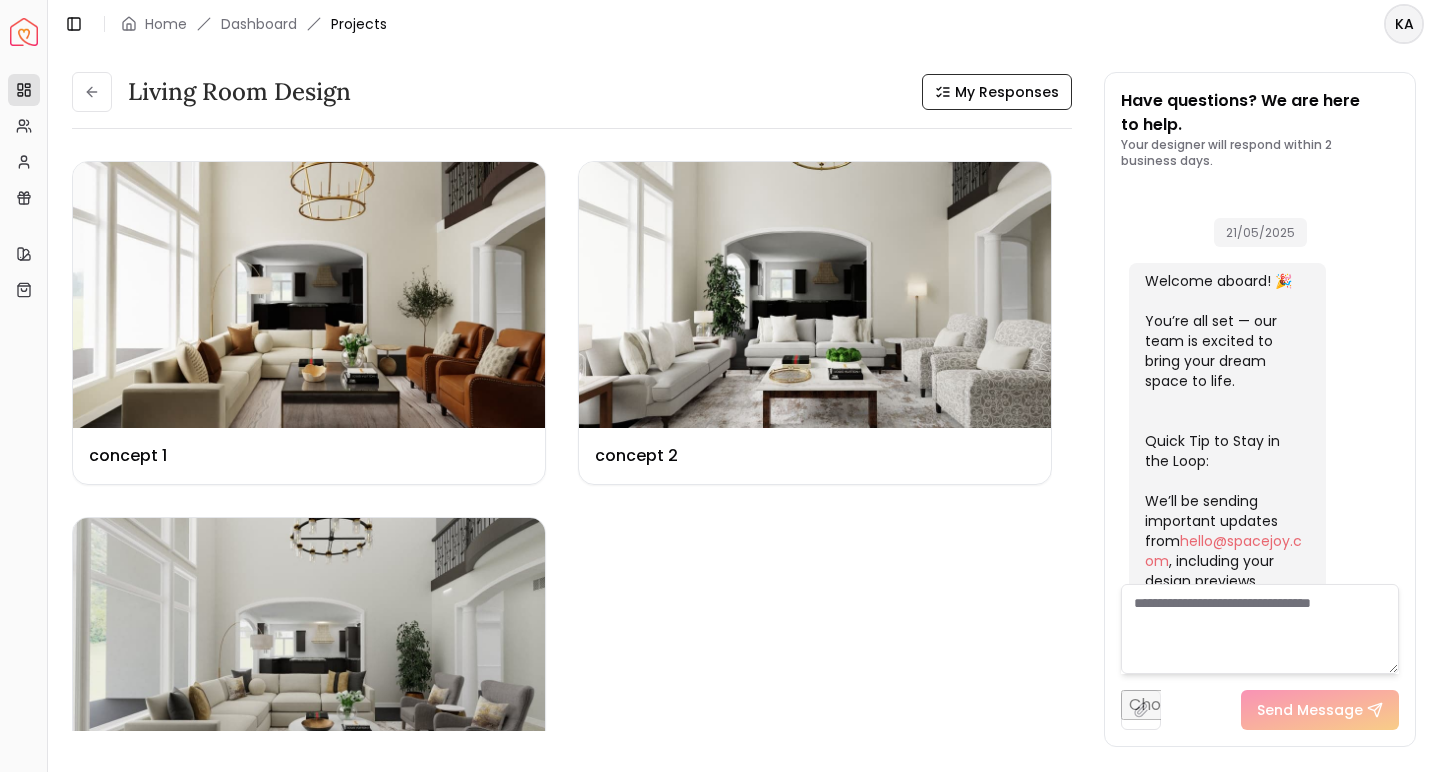scroll, scrollTop: 5907, scrollLeft: 0, axis: vertical 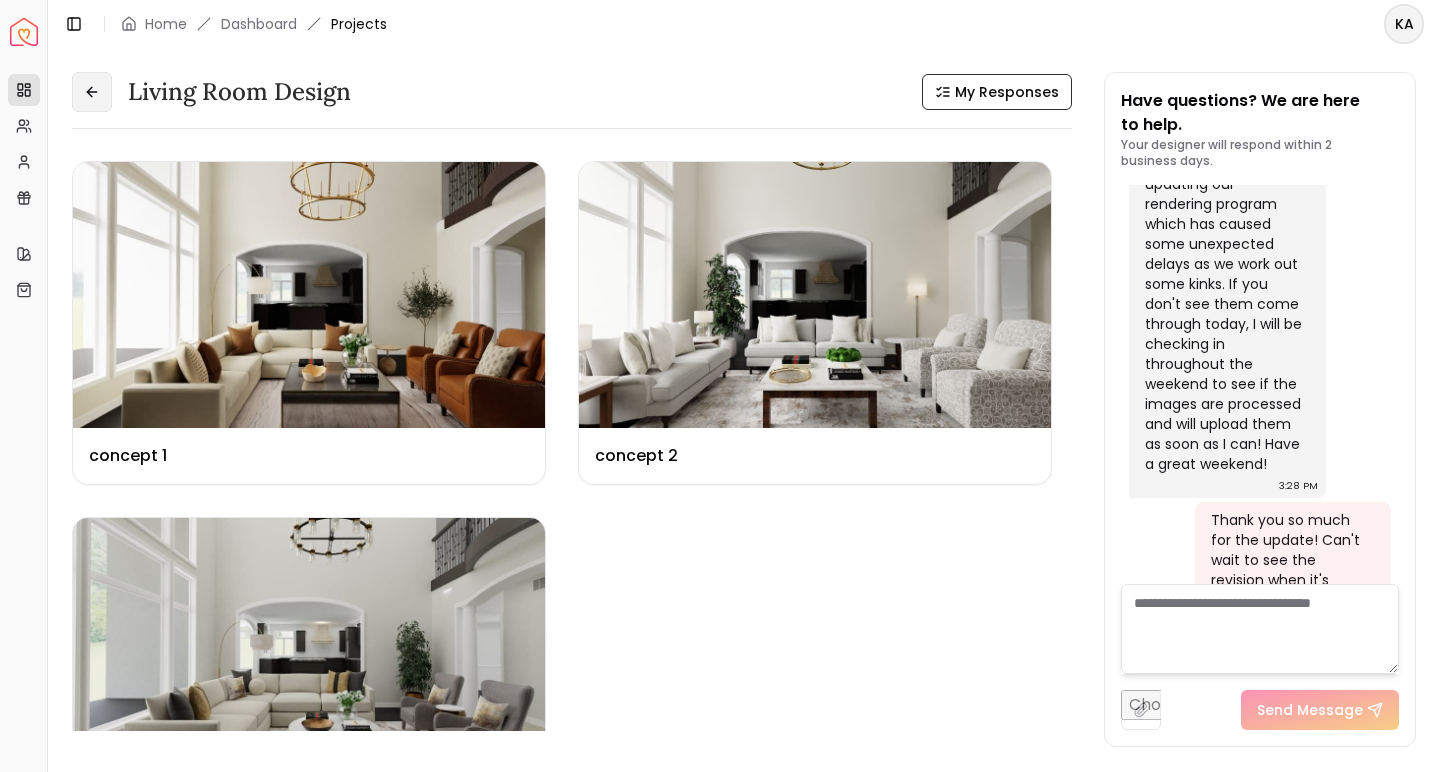 click at bounding box center (92, 92) 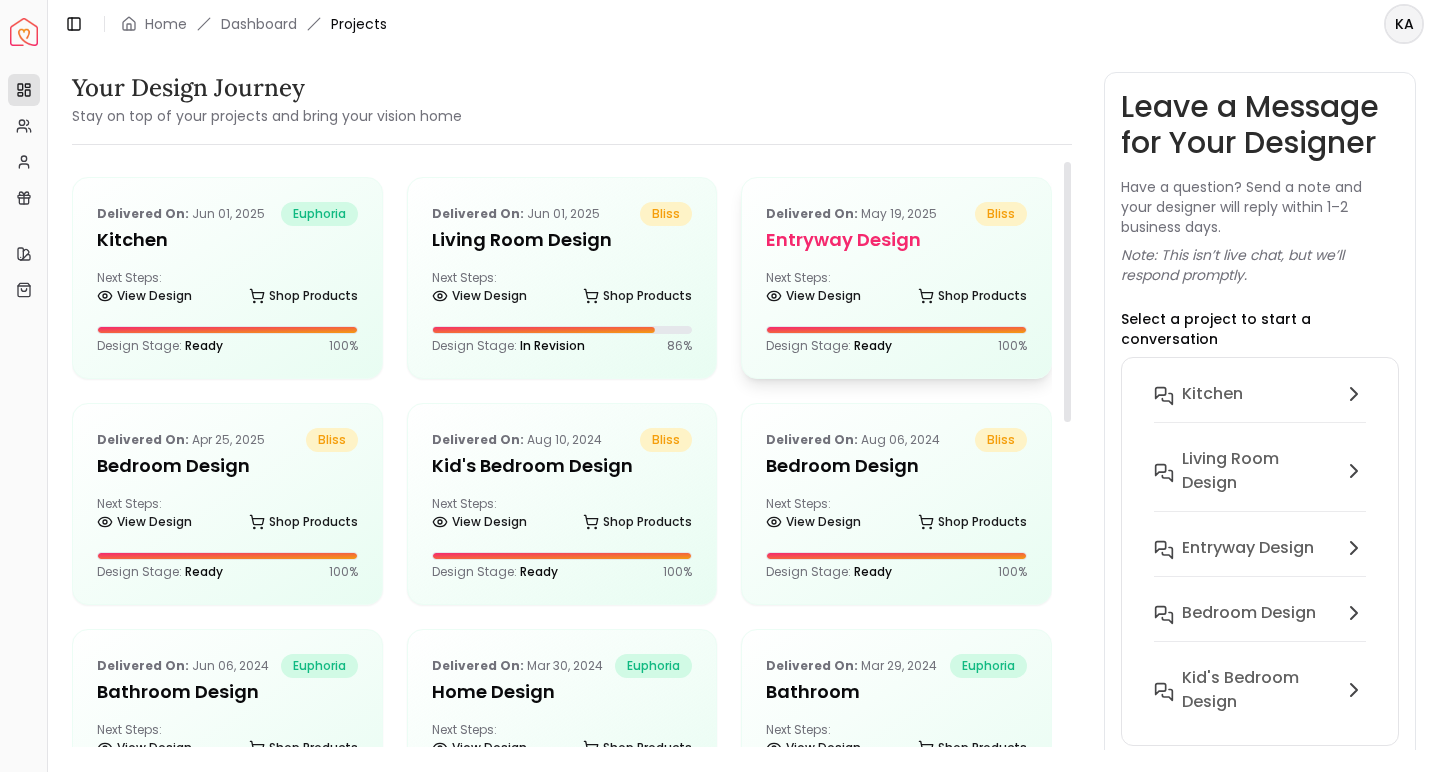 click on "Next Steps: View Design Shop Products" at bounding box center (896, 290) 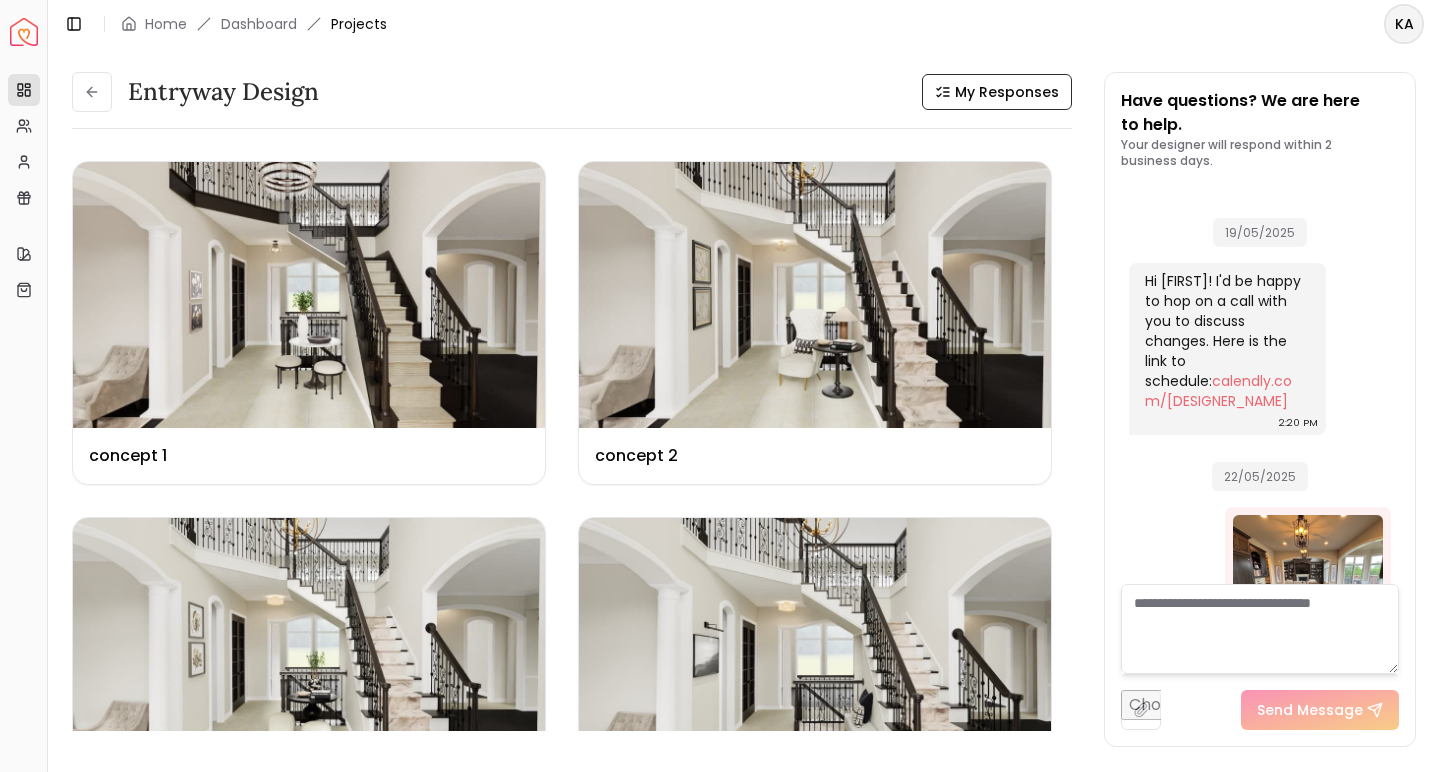 scroll, scrollTop: 9073, scrollLeft: 0, axis: vertical 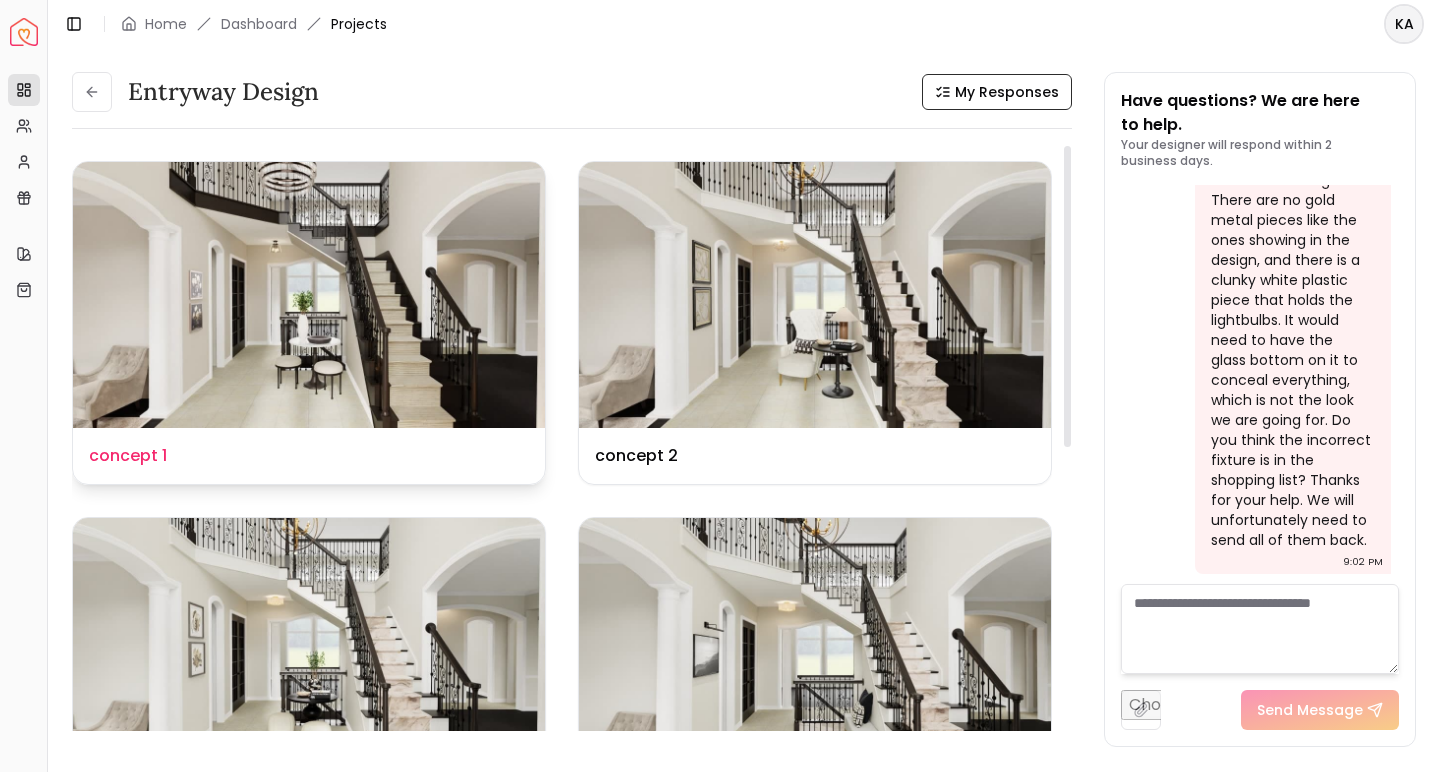 click at bounding box center (309, 295) 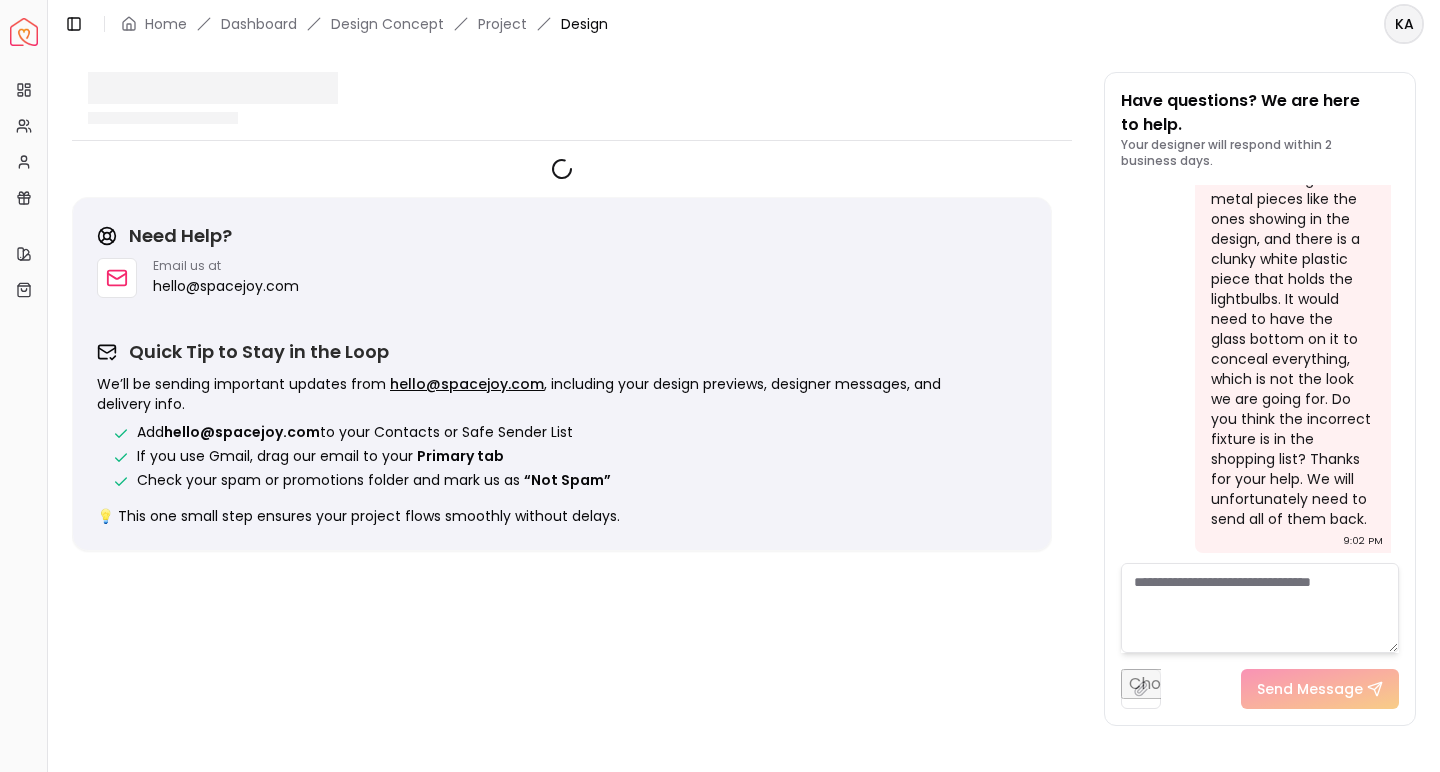 scroll, scrollTop: 9057, scrollLeft: 0, axis: vertical 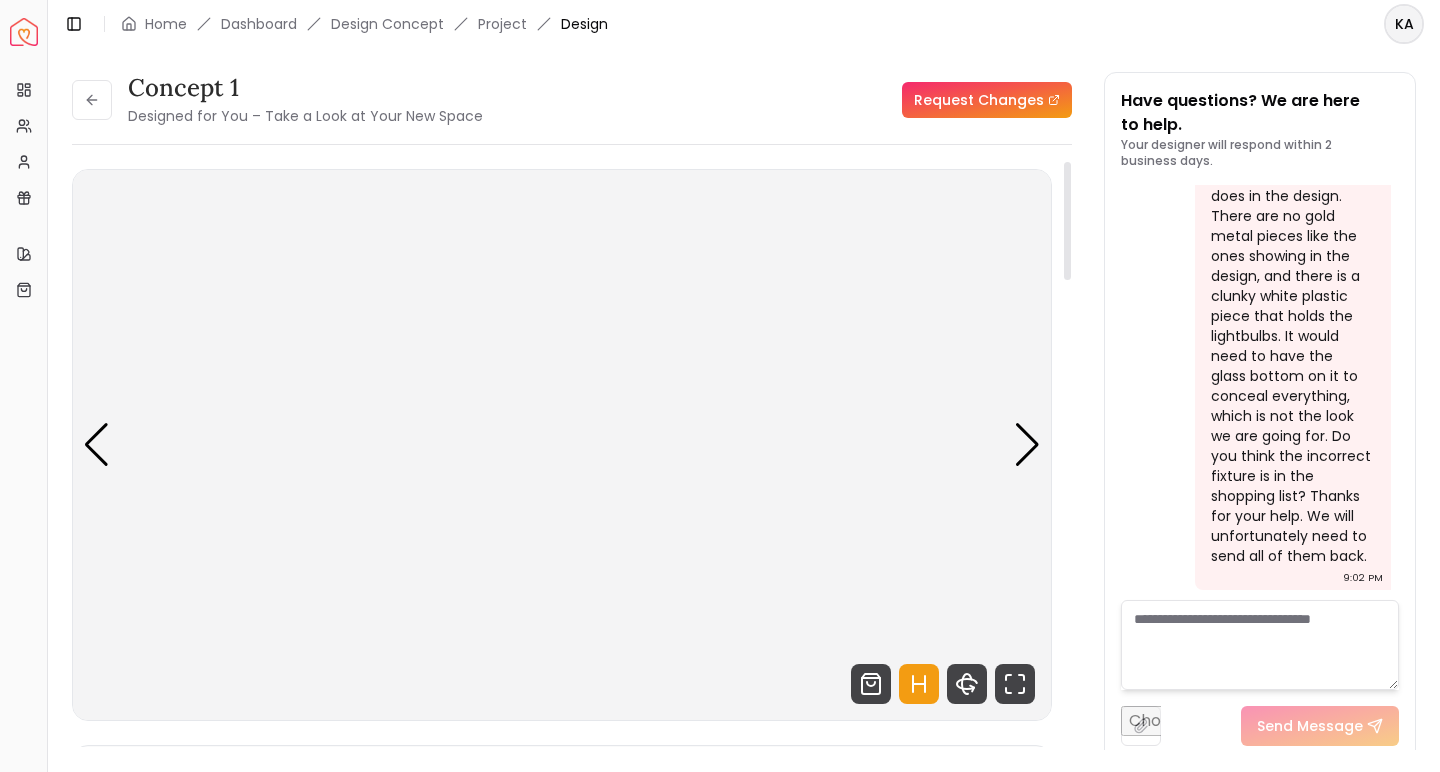 click at bounding box center (562, 445) 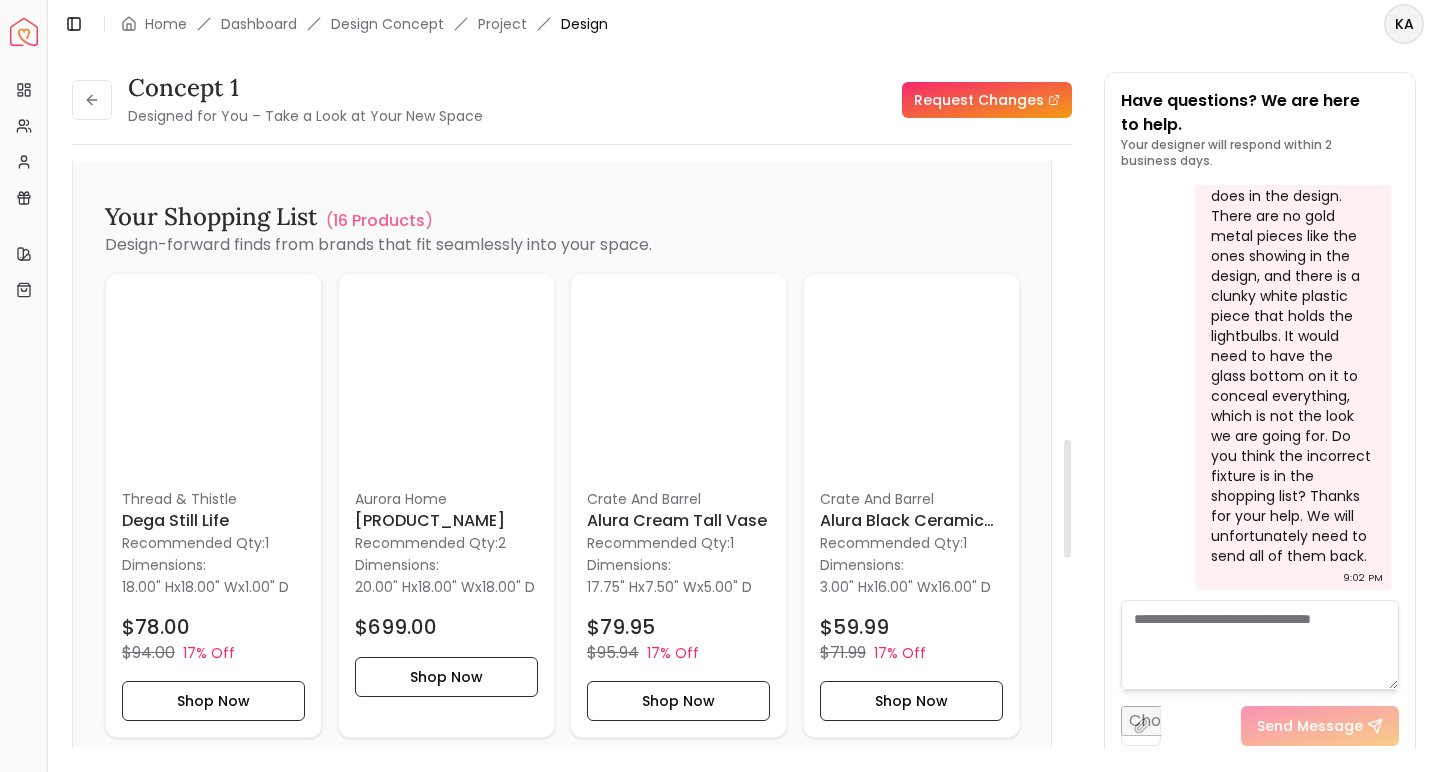 scroll, scrollTop: 1500, scrollLeft: 0, axis: vertical 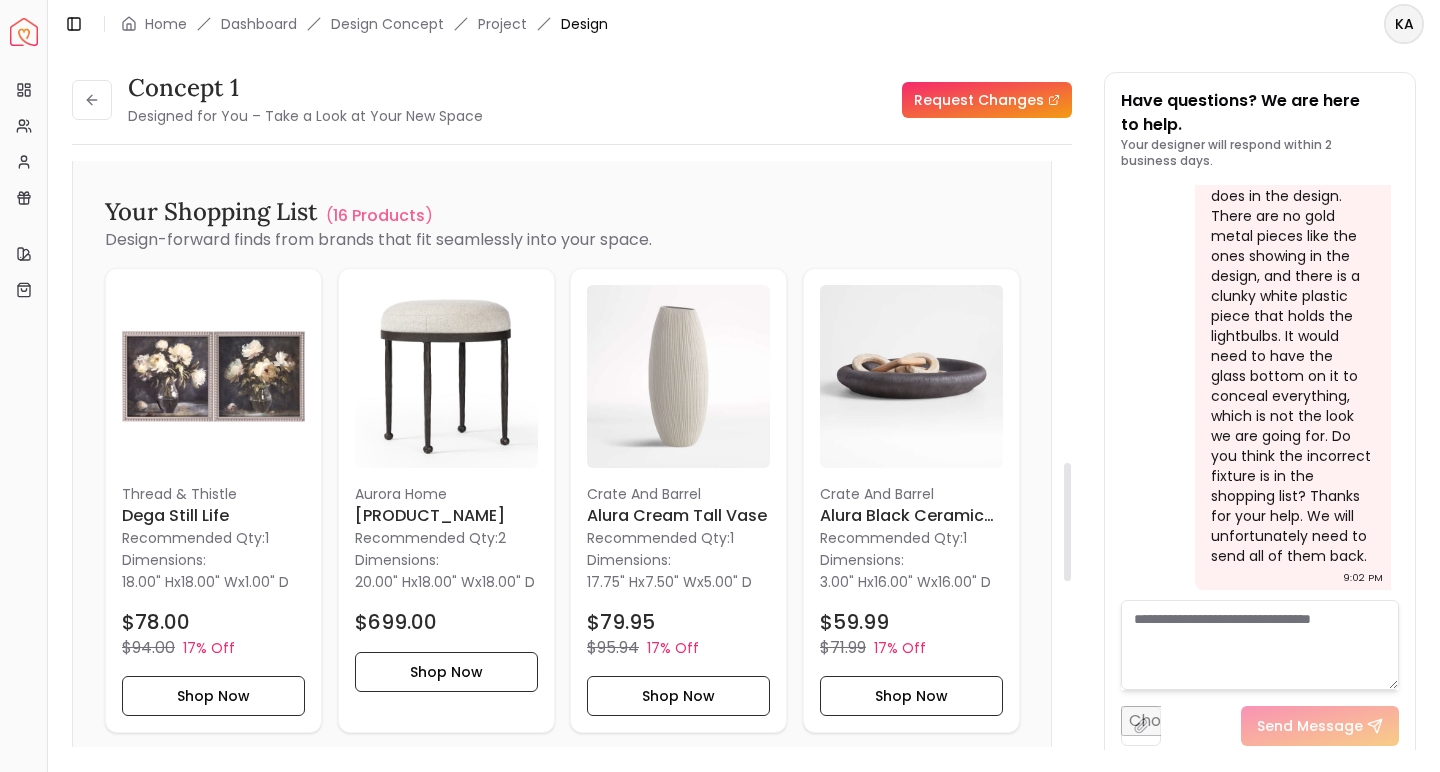 drag, startPoint x: 1066, startPoint y: 252, endPoint x: 1063, endPoint y: 553, distance: 301.01495 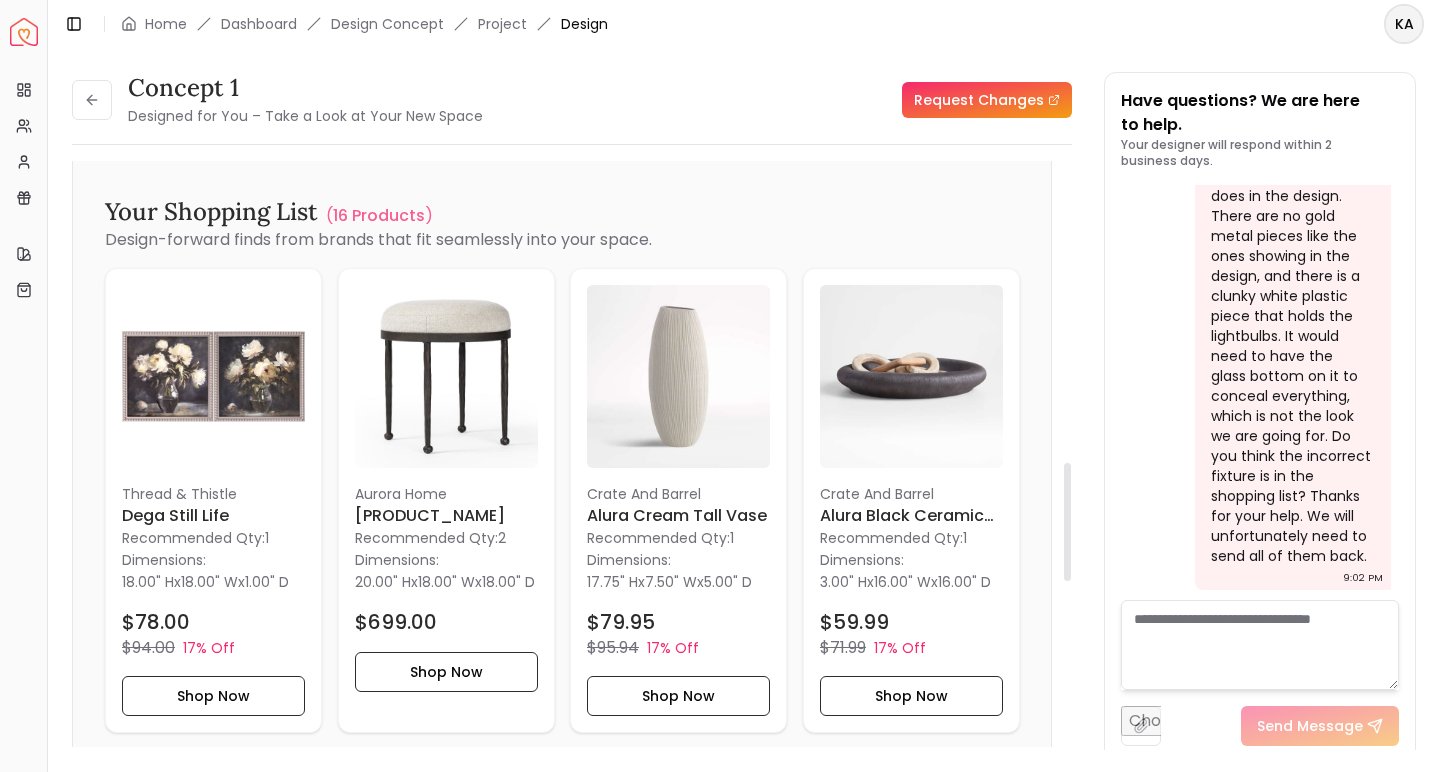 click at bounding box center (1067, 462) 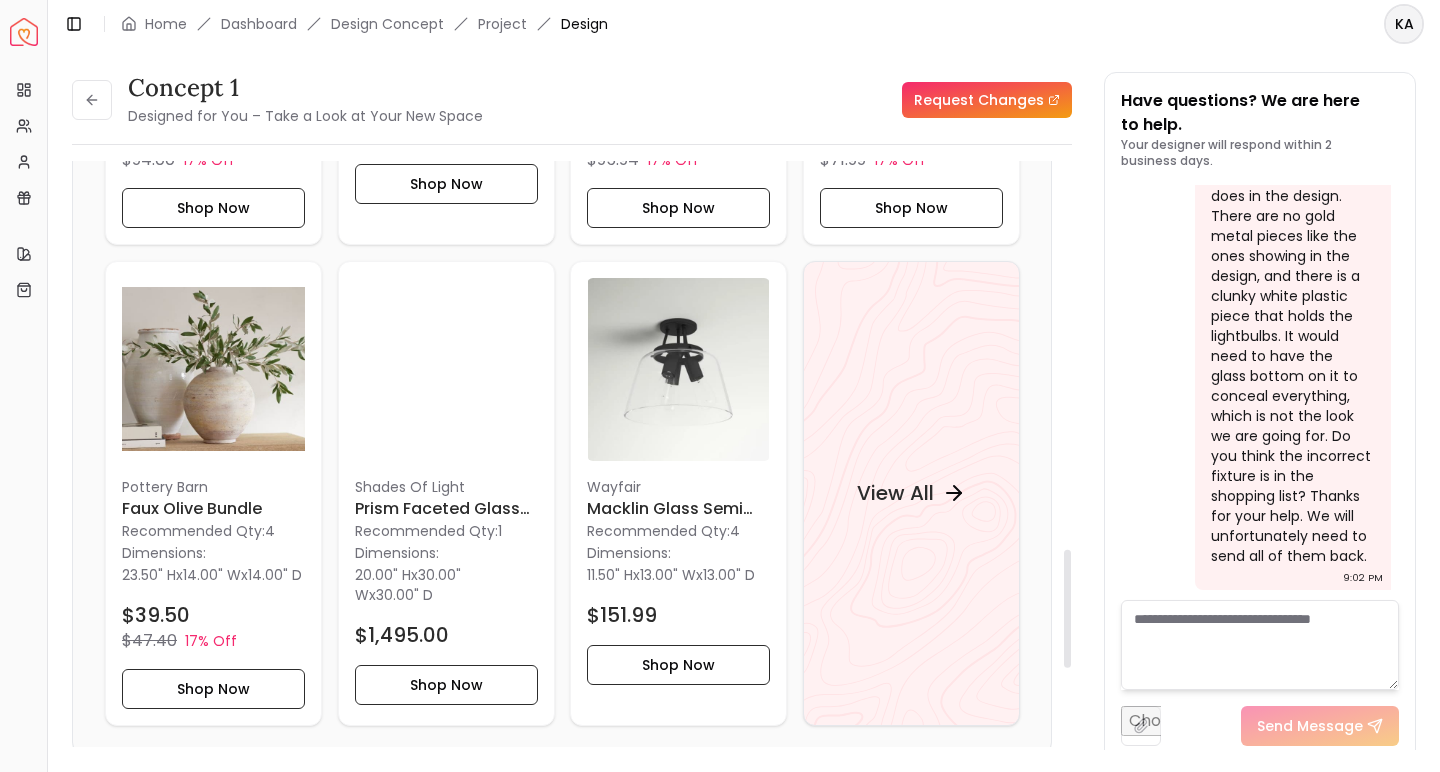 scroll, scrollTop: 2013, scrollLeft: 0, axis: vertical 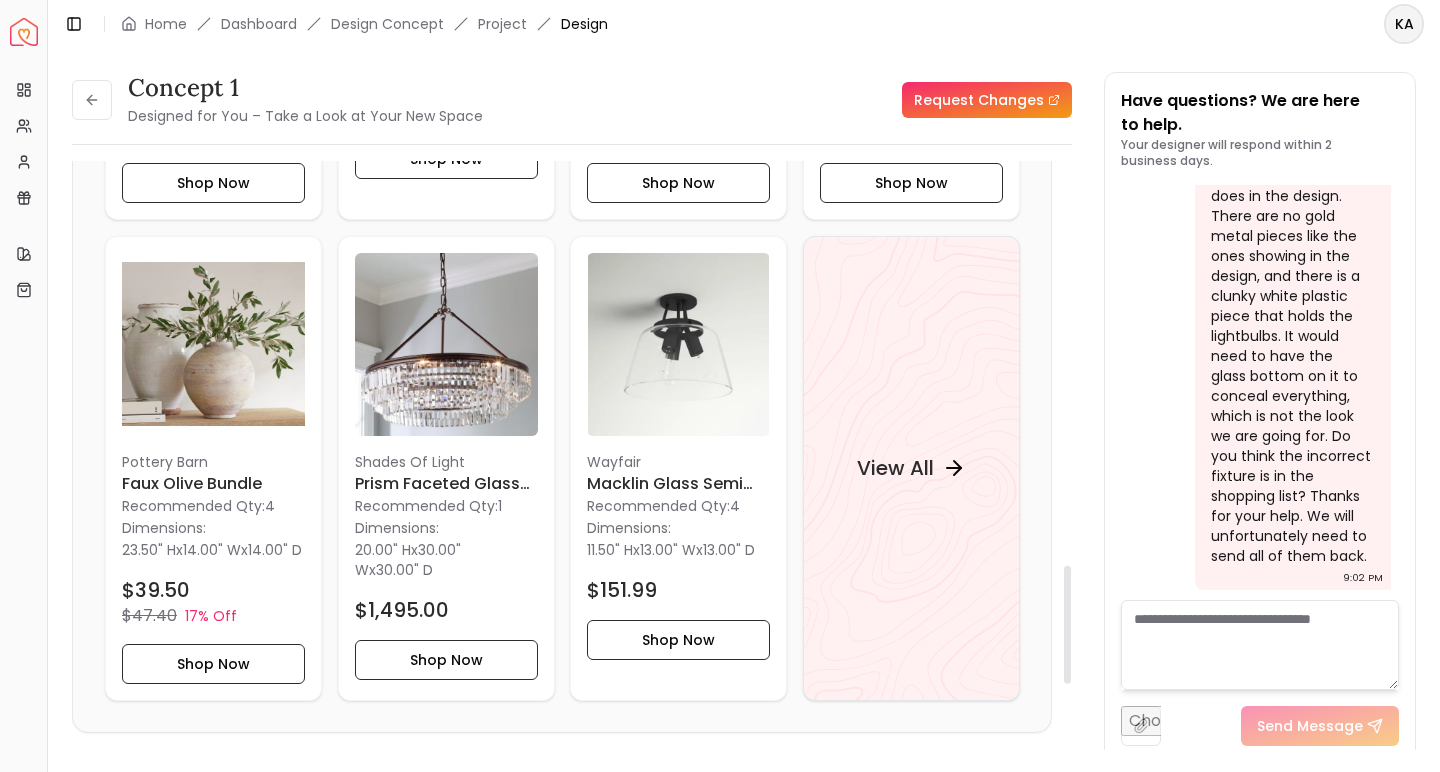 drag, startPoint x: 1064, startPoint y: 539, endPoint x: 1045, endPoint y: 642, distance: 104.73777 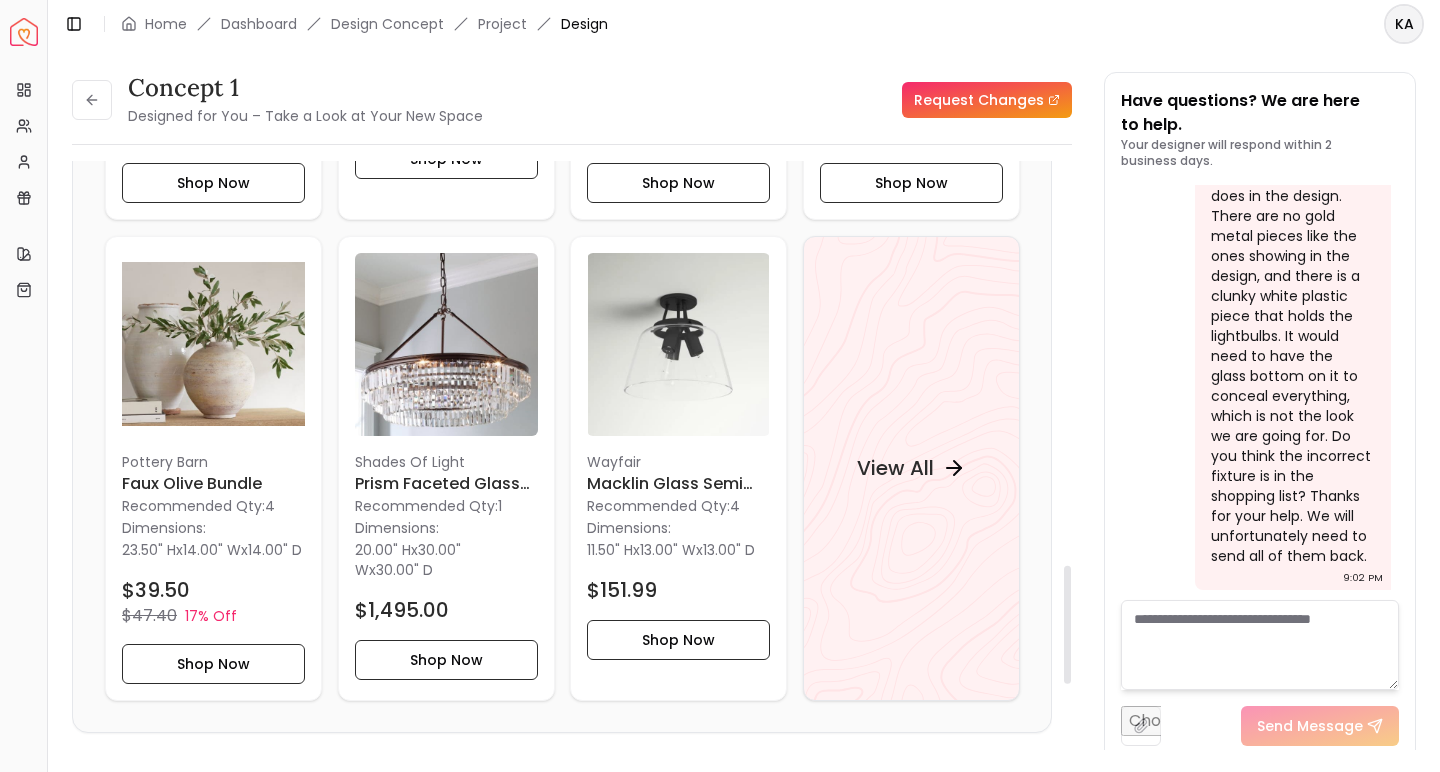 click on "concept 1 Designed for You – Take a Look at Your New Space Request Changes Hotspots On Density Show All Pannellum Loading... Start [FIRST] [LAST] Hi [FIRST],
I had so much fun styling your entryway! My goal was to create a space that’s both functional and stylish—pretty, yet welcoming. You’ll notice I didn’t include your current artwork or console table. That’s because they don’t feel cohesive with the rest of the space or the adjoining rooms.... Read more Wall Paints Featured in Your Design Sherwin Williams Aesthetic White Why Shop with Spacejoy? Shopping through Spacejoy isn’t just convenient — it’s smarter. Here’s why: One Cart, All Brands Our concierge places your orders across all retailers—no juggling multiple accounts. Track Everything, In One Place Monitor all your orders from different brands in your Spacejoy dashboard. Returns? Refunds? Relax. Price Match Guarantee Deals Done Right Exclusive Discounts ( 16" at bounding box center [572, 462] 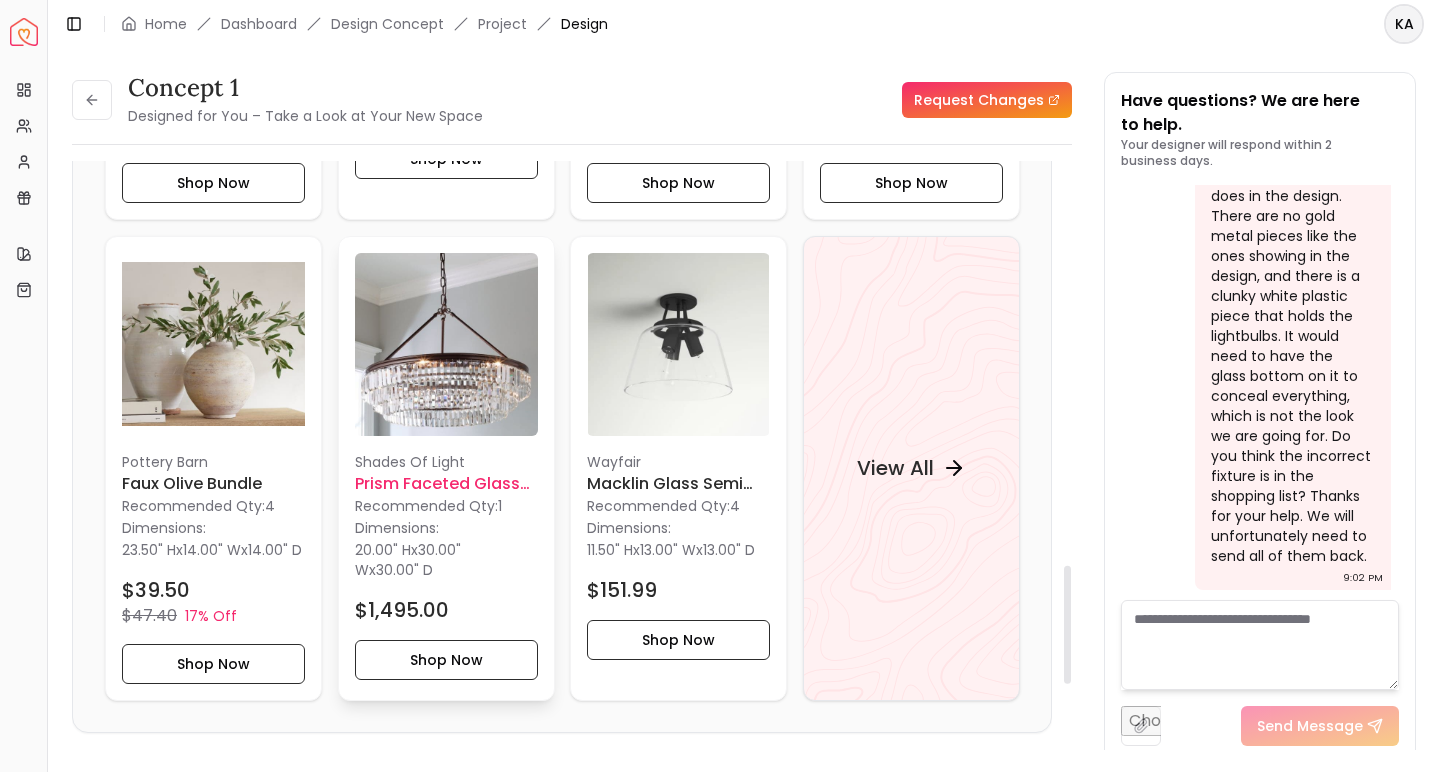 click at bounding box center [446, 344] 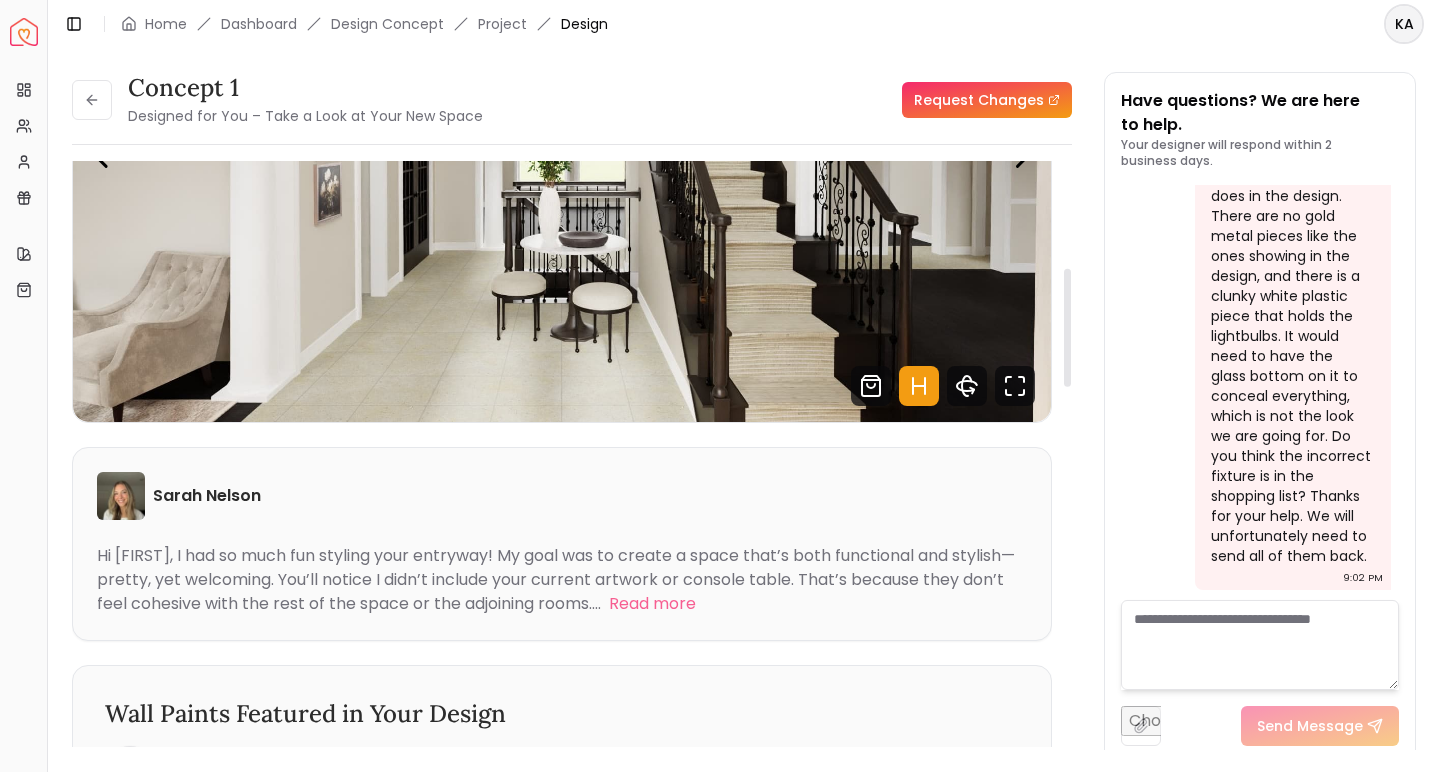 drag, startPoint x: 1070, startPoint y: 604, endPoint x: 1104, endPoint y: 240, distance: 365.58447 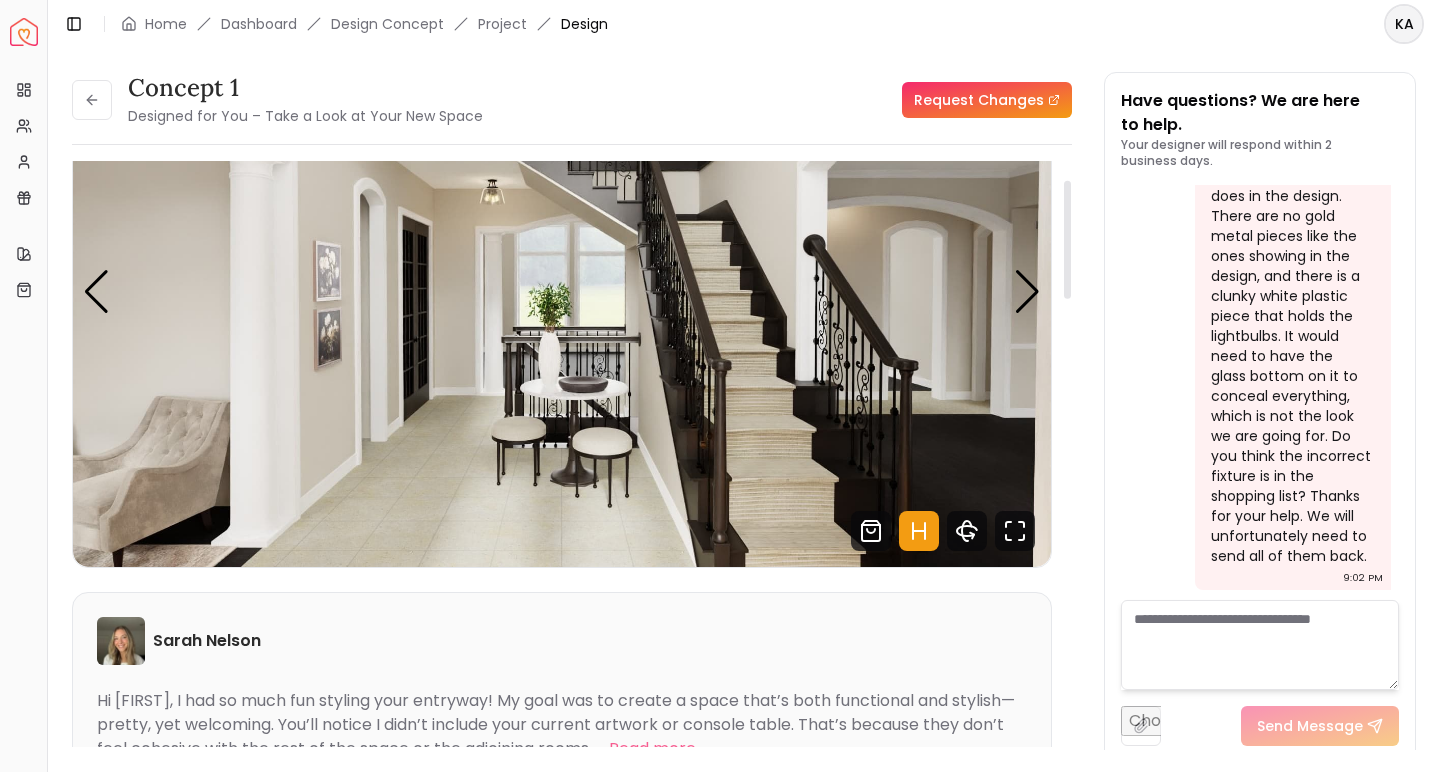 scroll, scrollTop: 0, scrollLeft: 0, axis: both 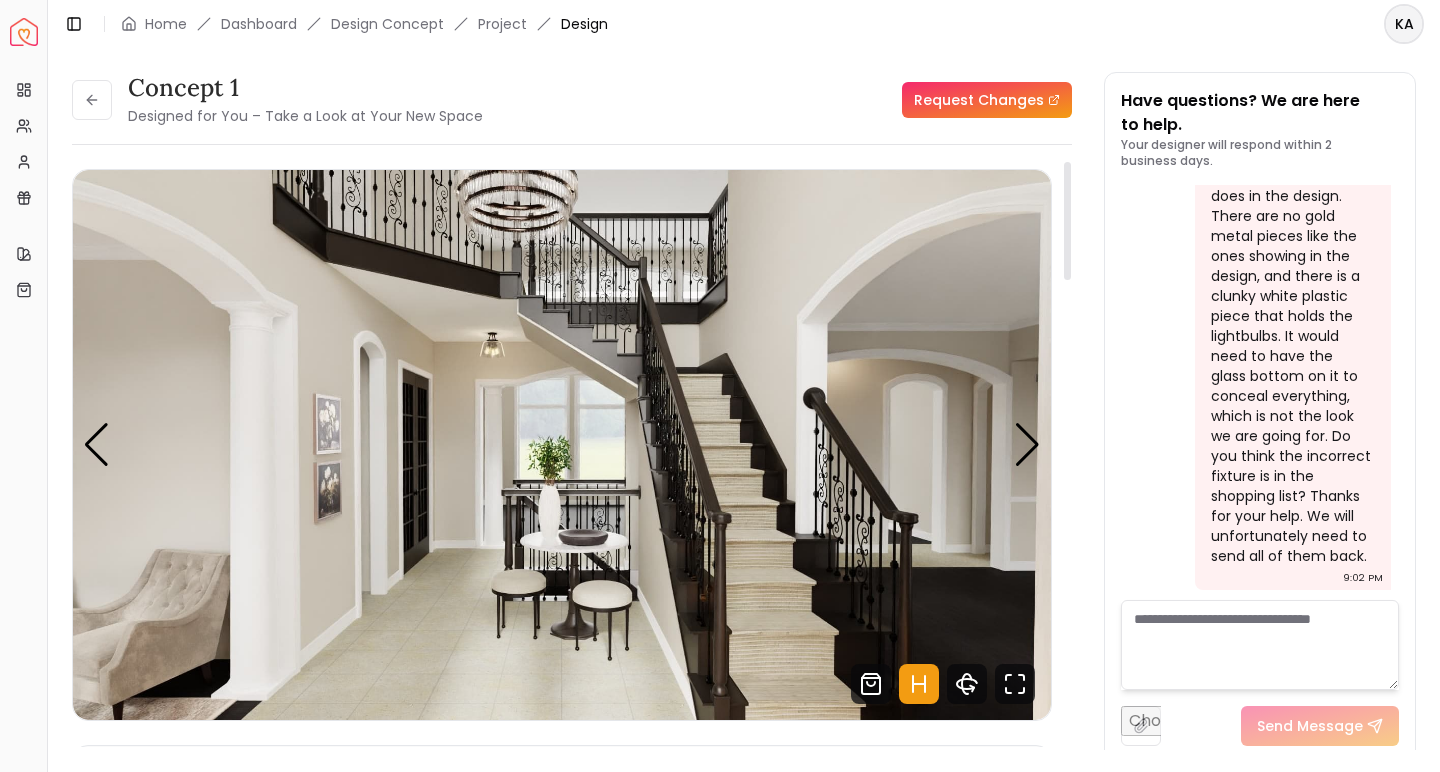 drag, startPoint x: 1065, startPoint y: 253, endPoint x: 1065, endPoint y: 139, distance: 114 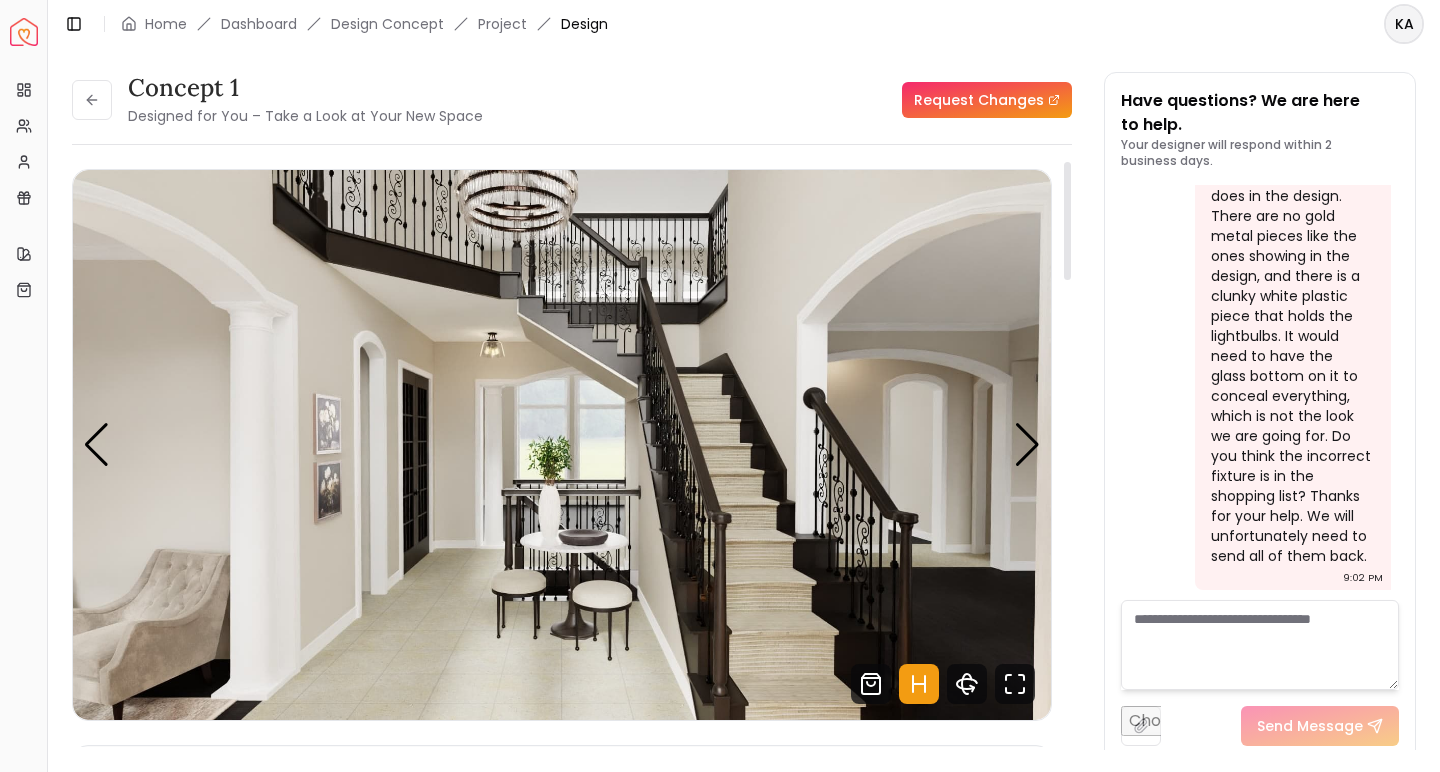 click on "concept 1 Designed for You – Take a Look at Your New Space Request Changes concept 1 Designed for You – Take a Look at Your New Space Request Changes Hotspots On Density Show All Pannellum Loading... Start [FIRST] [LAST] Hi [FIRST],
I had so much fun styling your entryway! My goal was to create a space that’s both functional and stylish—pretty, yet welcoming. You’ll notice I didn’t include your current artwork or console table. That’s because they don’t feel cohesive with the rest of the space or the adjoining rooms.... Read more Wall Paints Featured in Your Design Sherwin Williams Aesthetic White Why Shop with Spacejoy? Shopping through Spacejoy isn’t just convenient — it’s smarter. Here’s why: One Cart, All Brands Our concierge places your orders across all retailers—no juggling multiple accounts. Track Everything, In One Place Monitor all your orders from different brands in your Spacejoy dashboard. Returns? Refunds? Relax. Price Match Guarantee Deals Done Right Exclusive Discounts (" at bounding box center [572, 417] 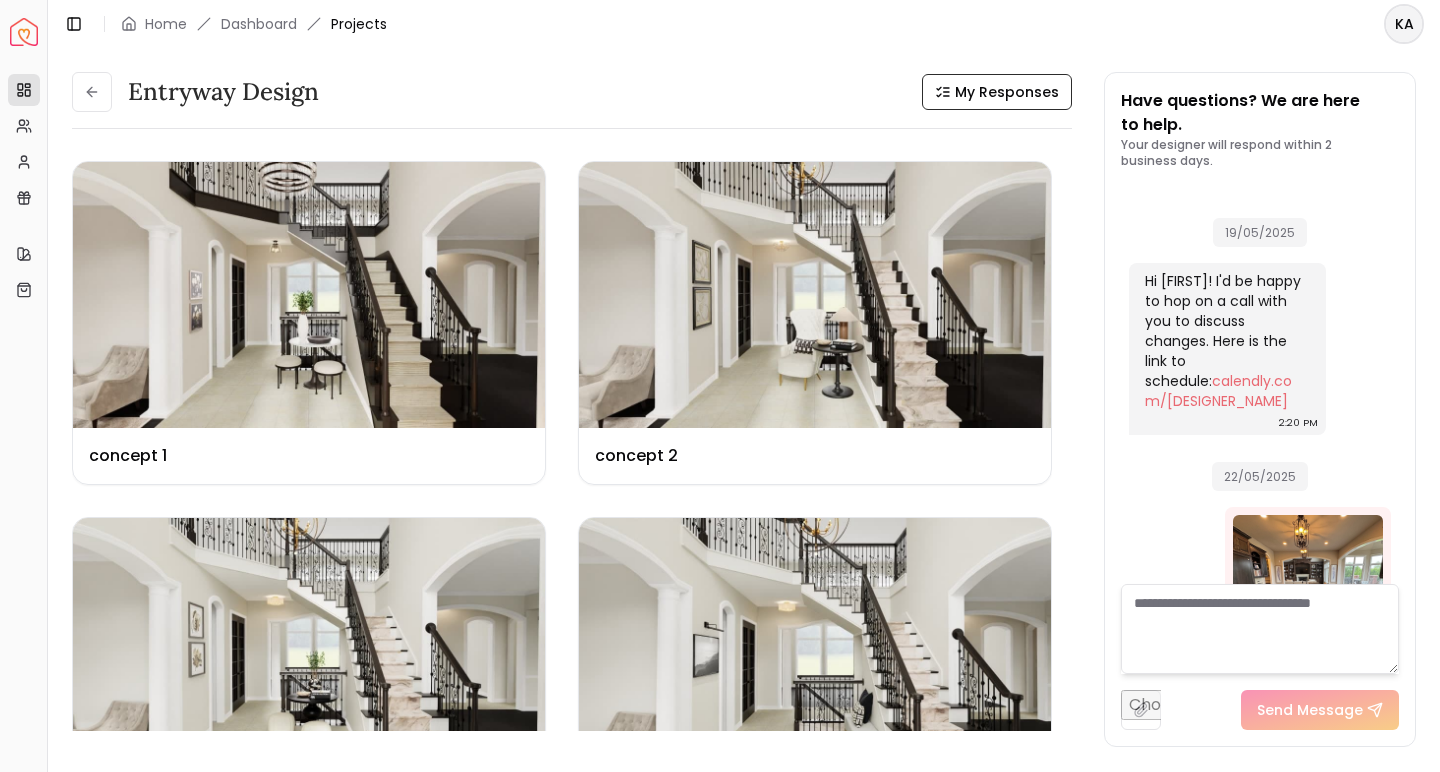scroll, scrollTop: 9073, scrollLeft: 0, axis: vertical 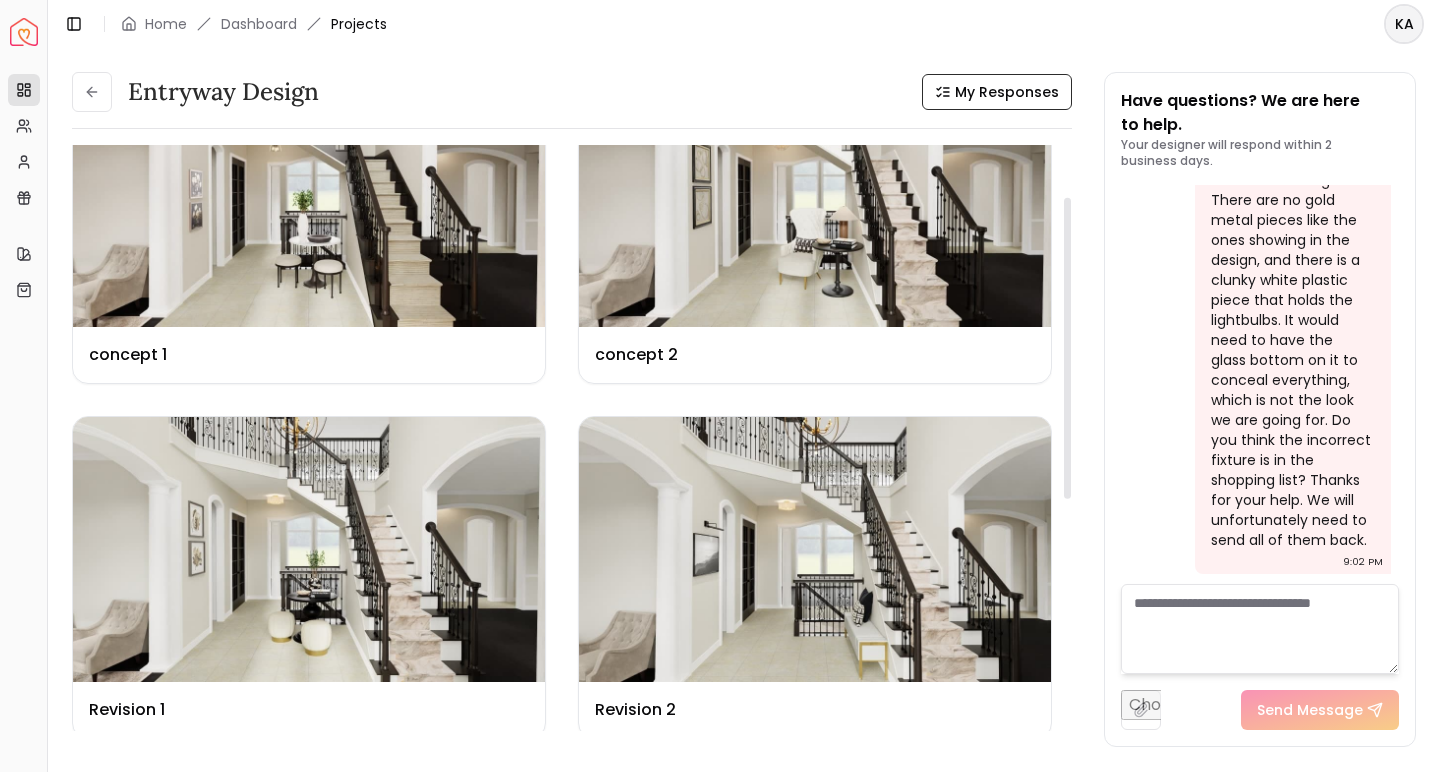 drag, startPoint x: 1065, startPoint y: 404, endPoint x: 1065, endPoint y: 456, distance: 52 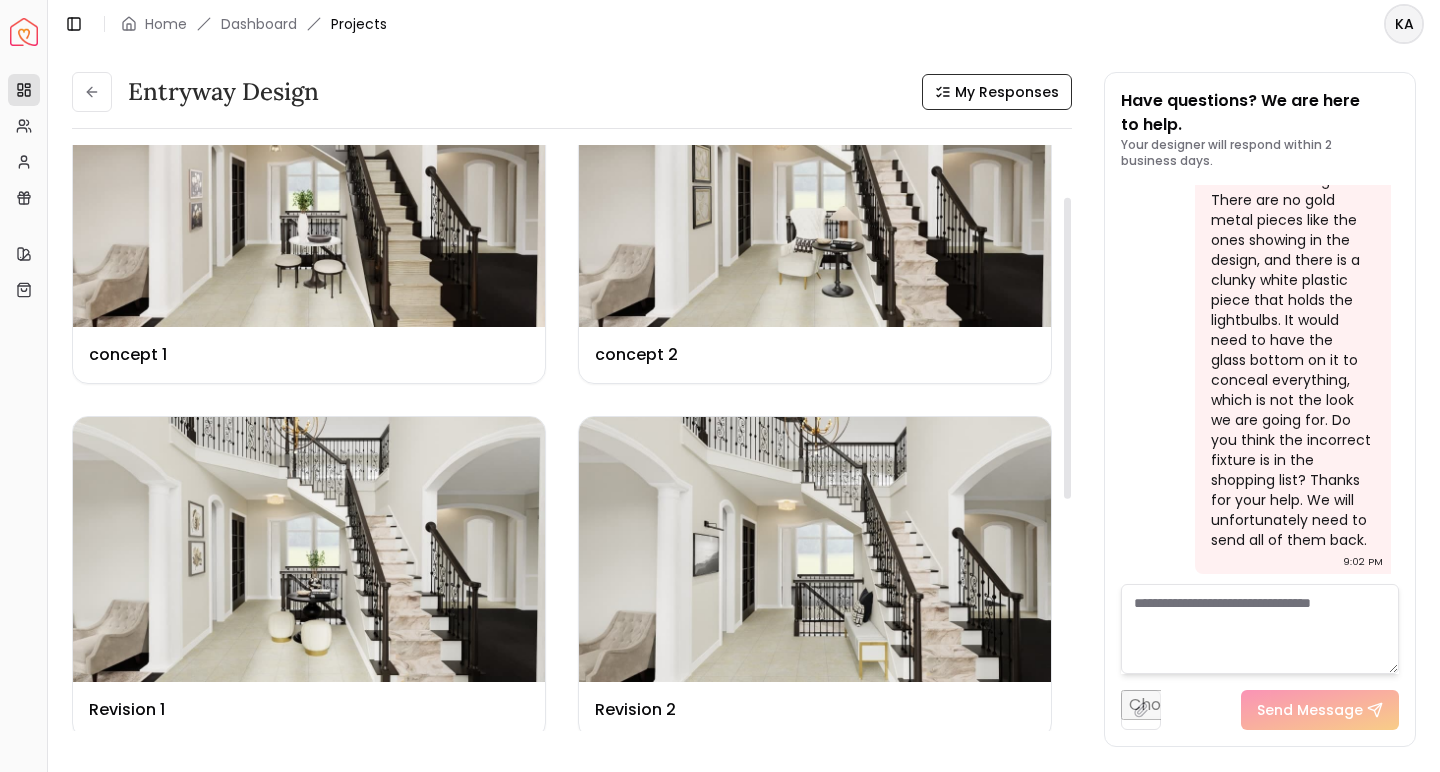 click at bounding box center [1067, 348] 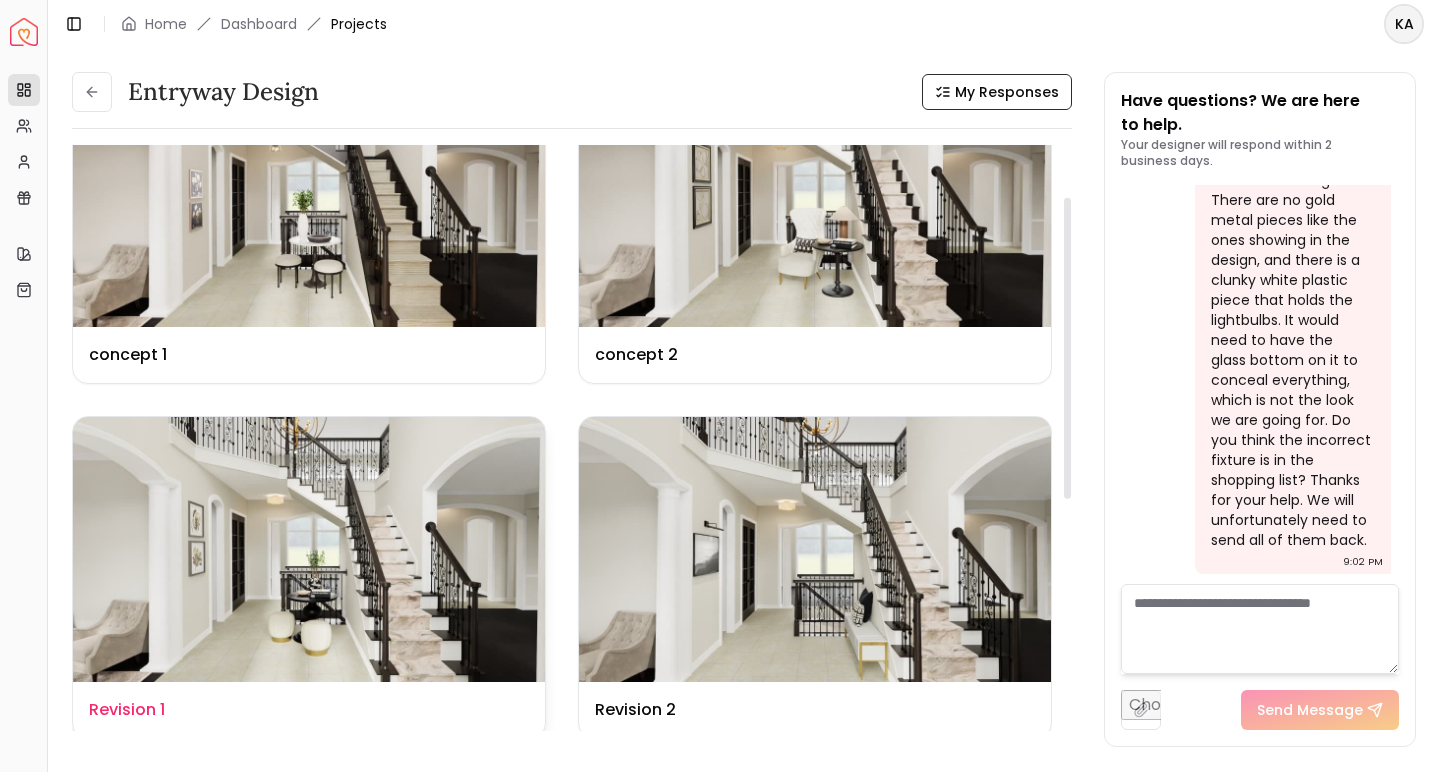 click at bounding box center (309, 550) 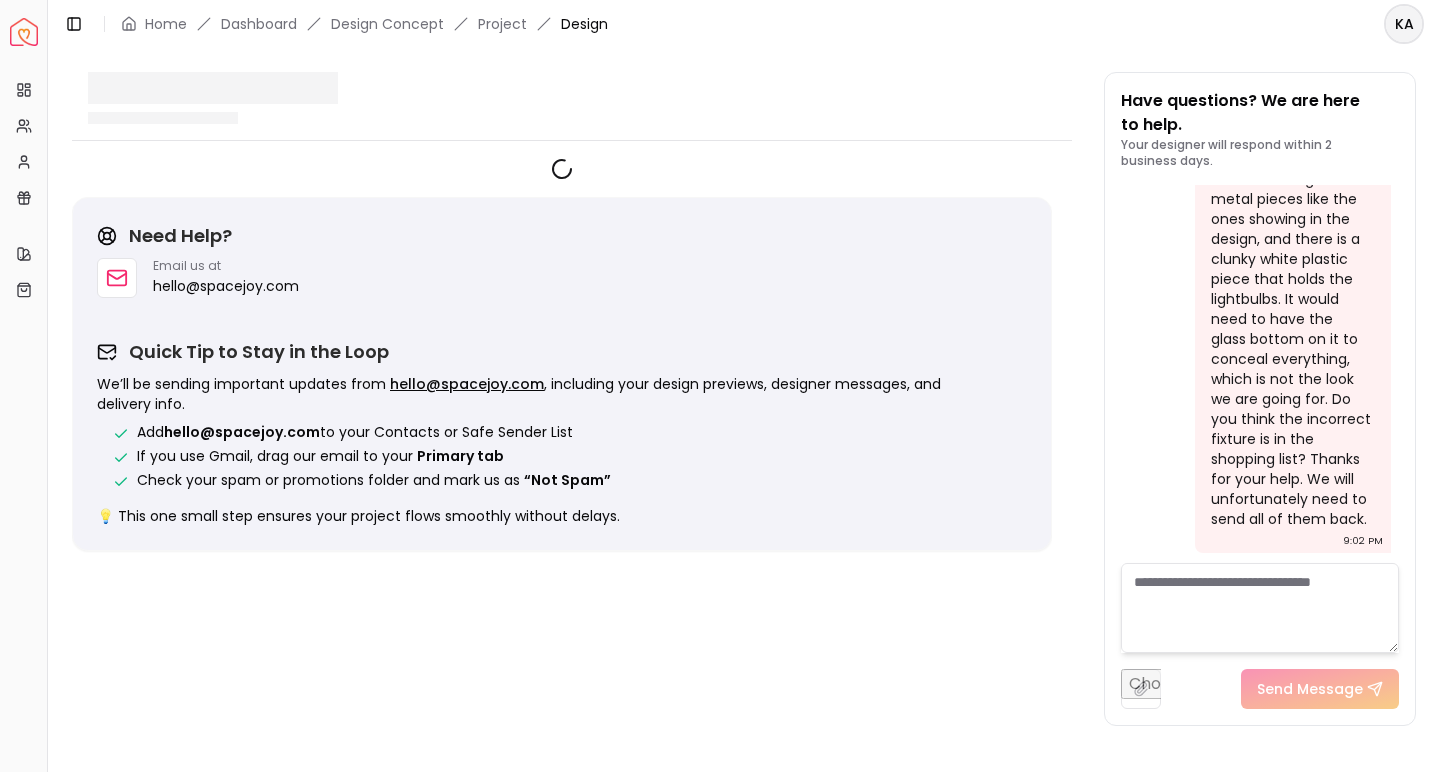 scroll, scrollTop: 9057, scrollLeft: 0, axis: vertical 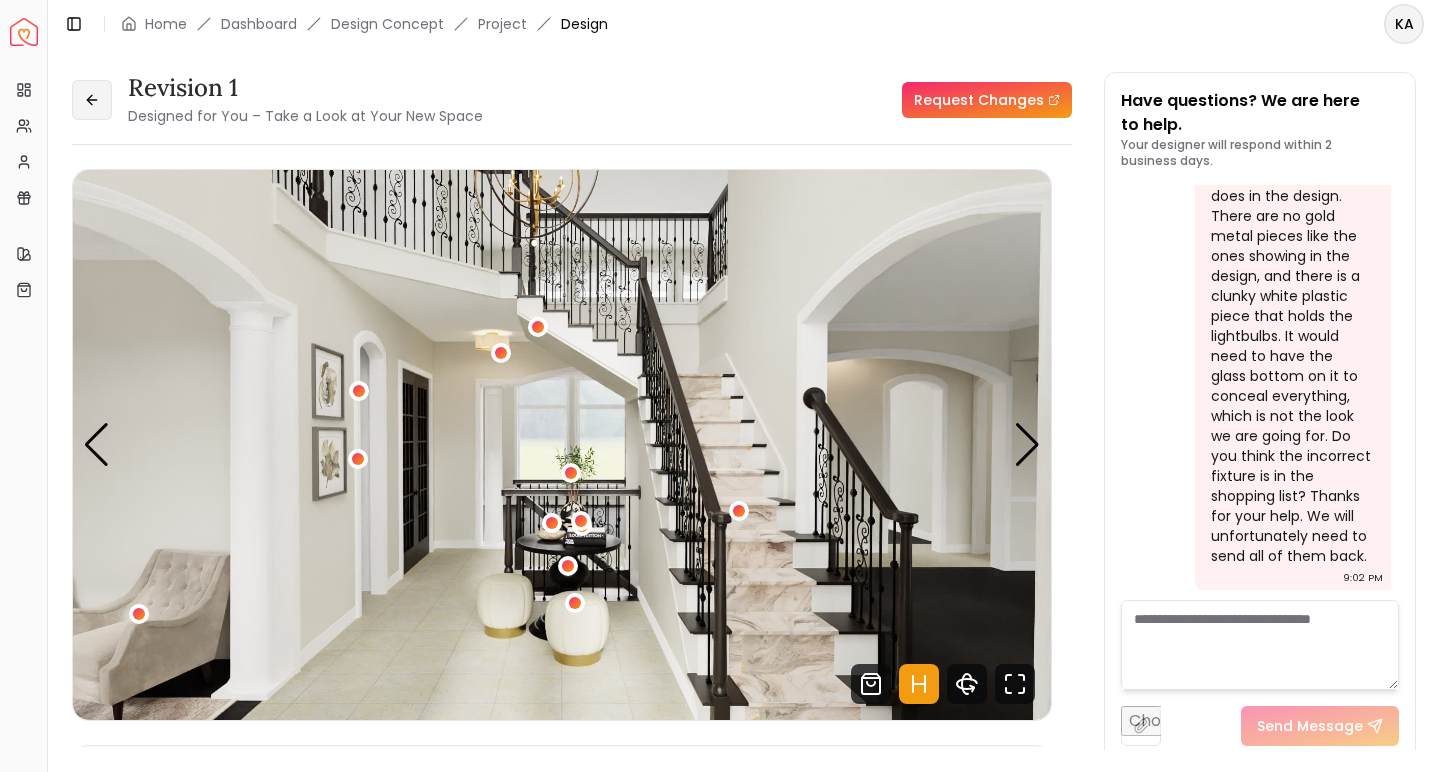 click at bounding box center (92, 100) 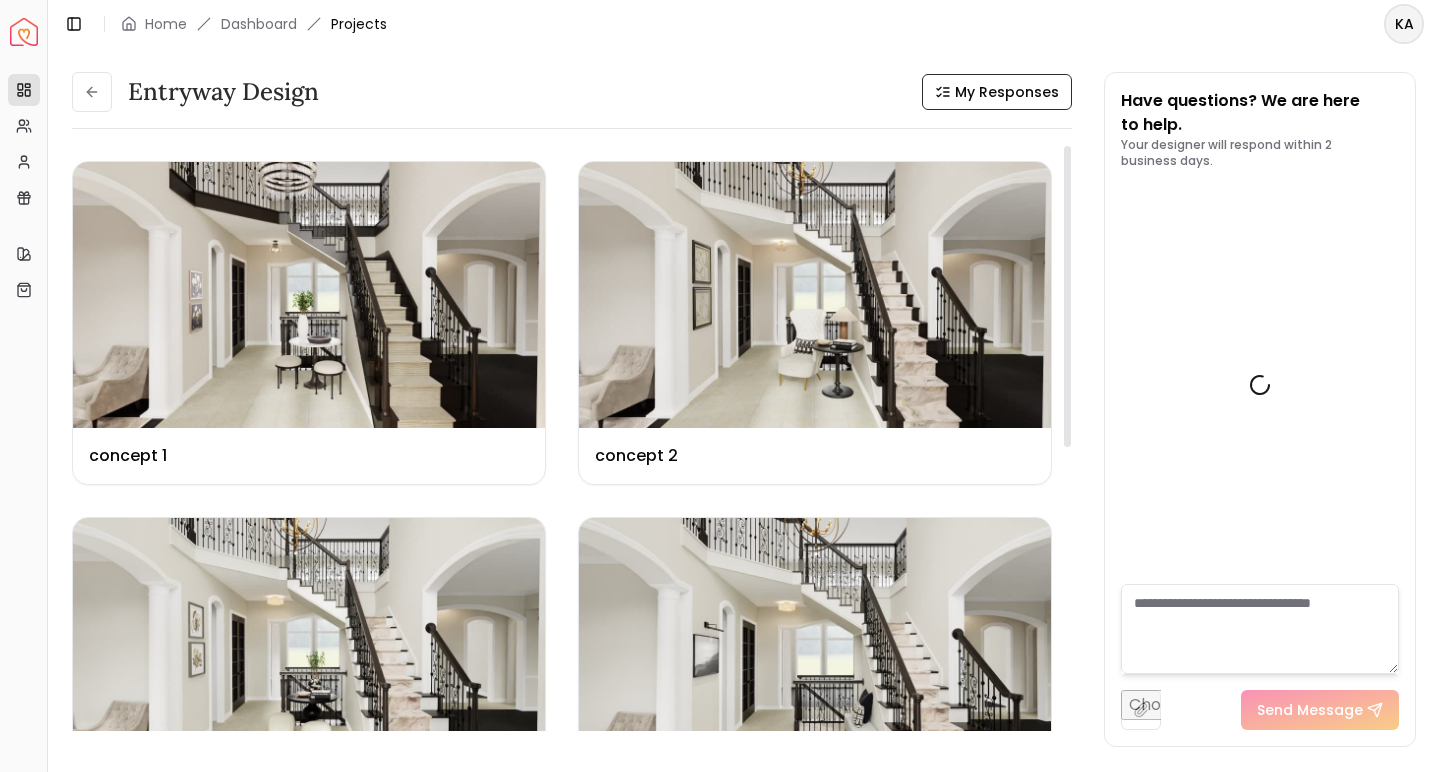 scroll, scrollTop: 9073, scrollLeft: 0, axis: vertical 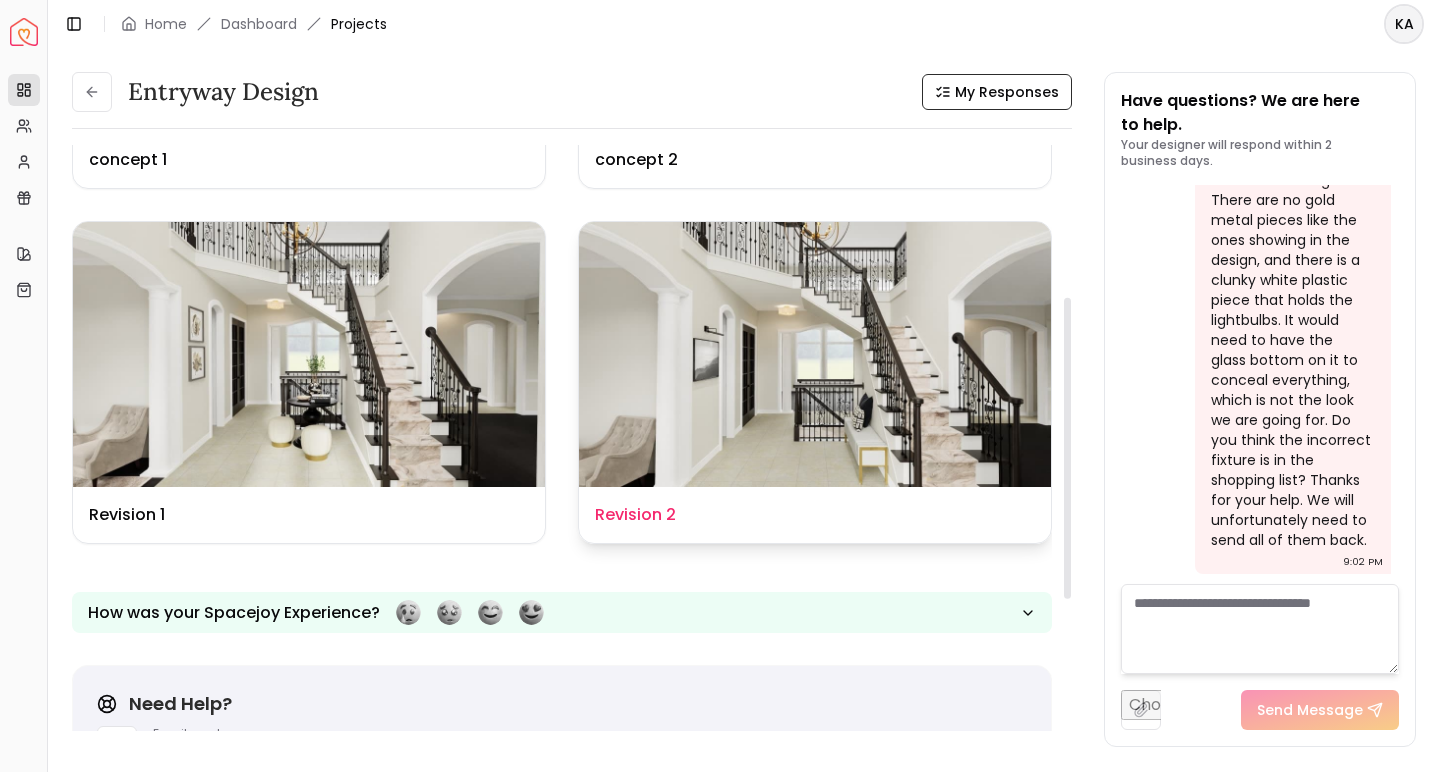 drag, startPoint x: 1066, startPoint y: 401, endPoint x: 1042, endPoint y: 548, distance: 148.9463 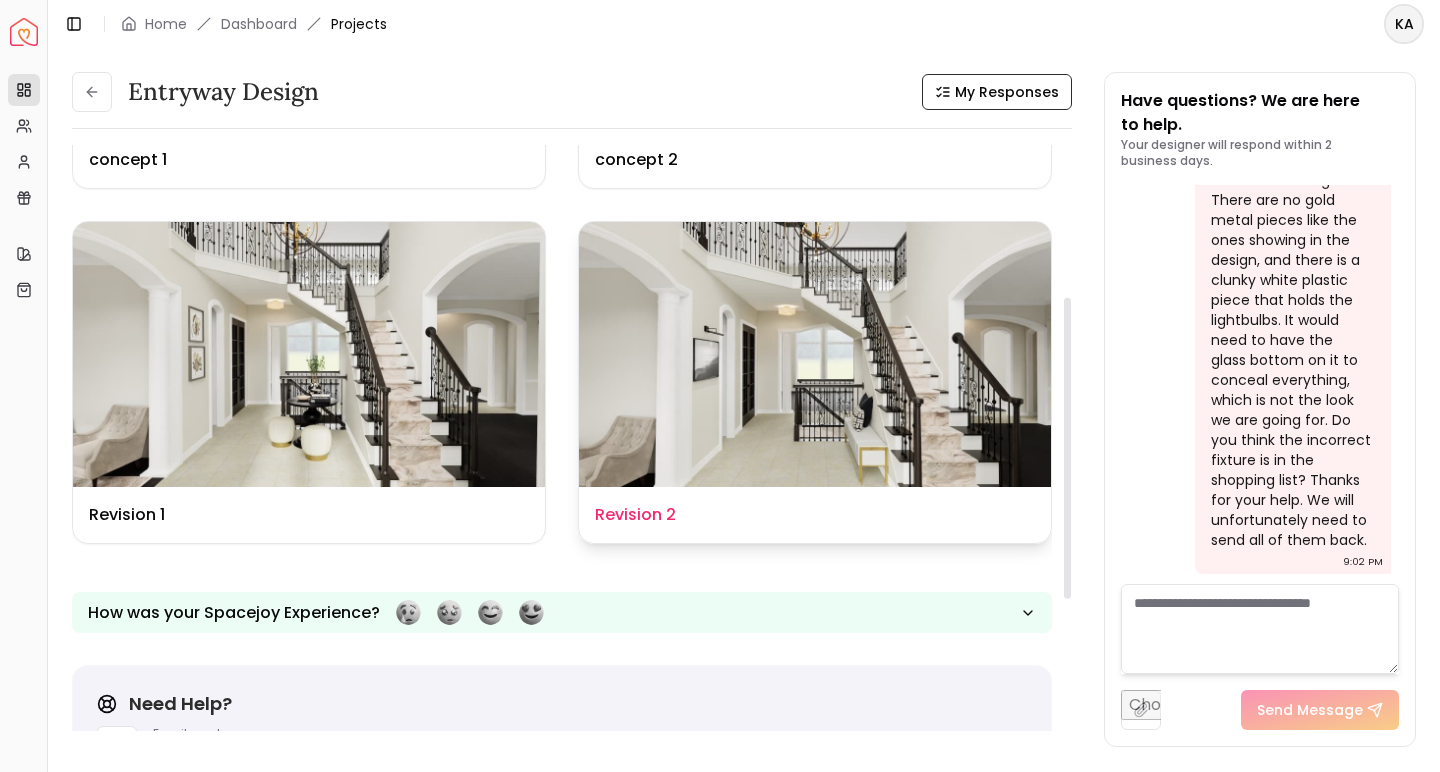 click on "Design Name concept 1 Design Name concept 2 Design Name Revision 1 Design Name Revision 2 How was your Spacejoy Experience? Need Help? Email us at hello@spacejoy.com Quick Tip to Stay in the Loop We’ll be sending important updates from   hello@spacejoy.com , including your design previews, designer messages, and delivery info. Add  hello@spacejoy.com  to your Contacts or Safe Sender List If you use Gmail, drag our email to your   Primary tab Check your spam or promotions folder and mark us as   “Not Spam” 💡 This one small step ensures your project flows smoothly without delays." at bounding box center [572, 446] 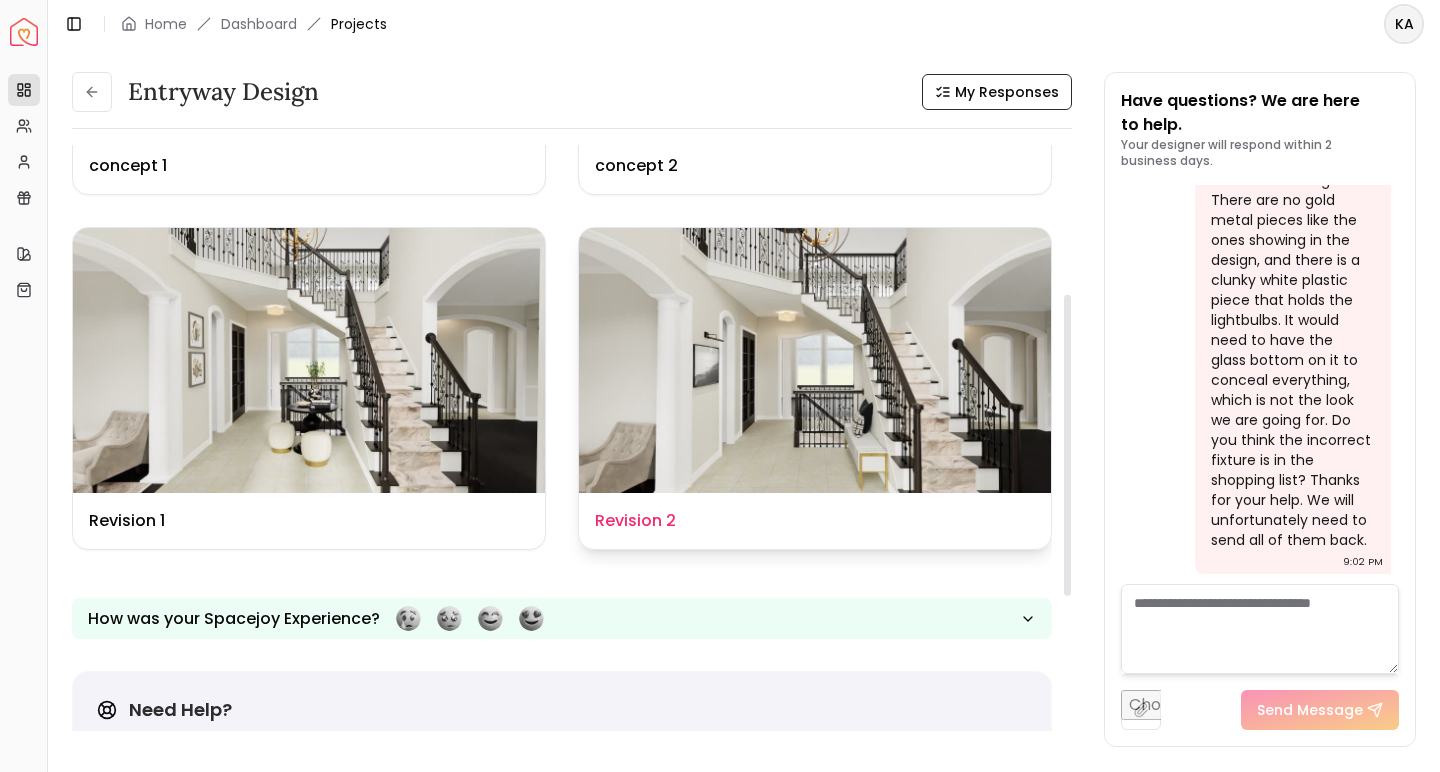 click at bounding box center [815, 361] 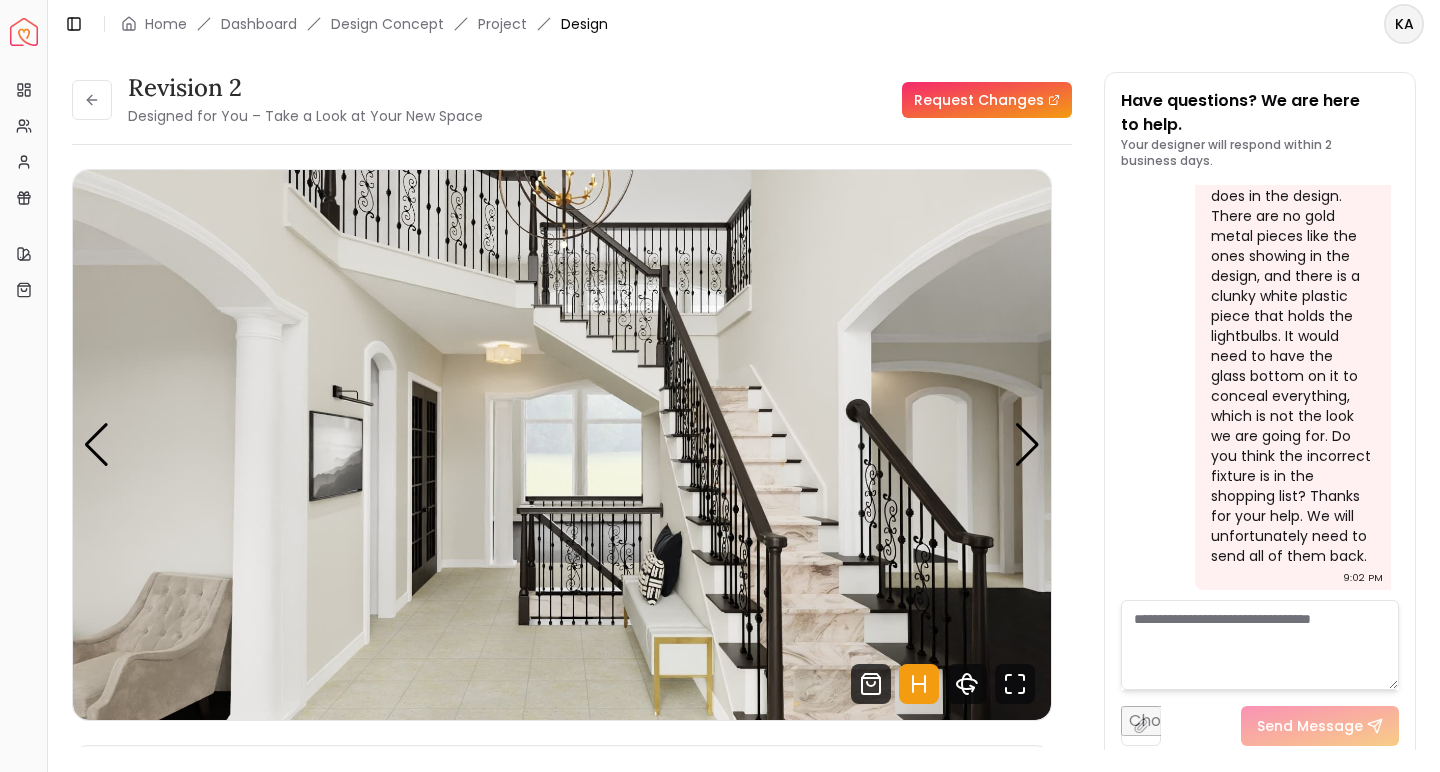 scroll, scrollTop: 9057, scrollLeft: 0, axis: vertical 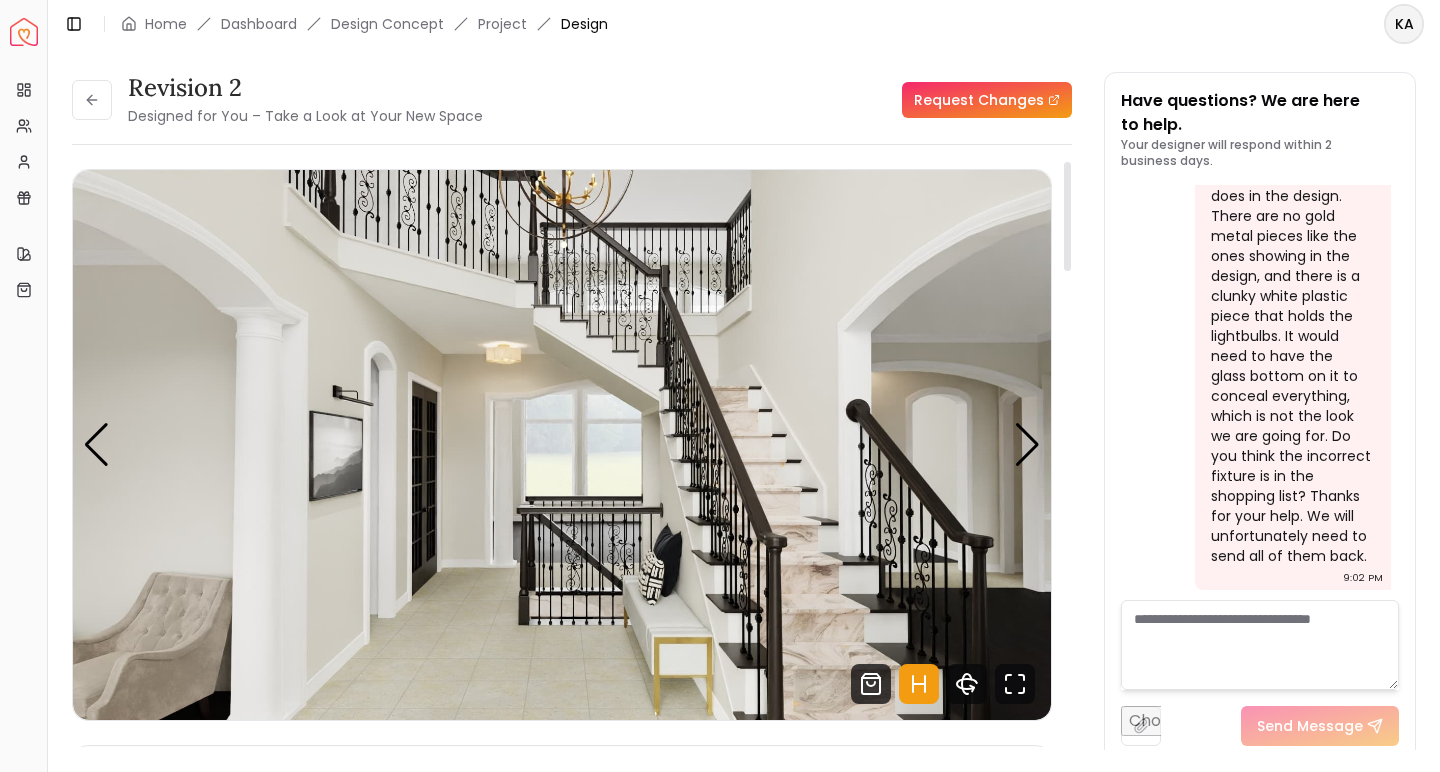 drag, startPoint x: 1066, startPoint y: 255, endPoint x: 1075, endPoint y: 220, distance: 36.138622 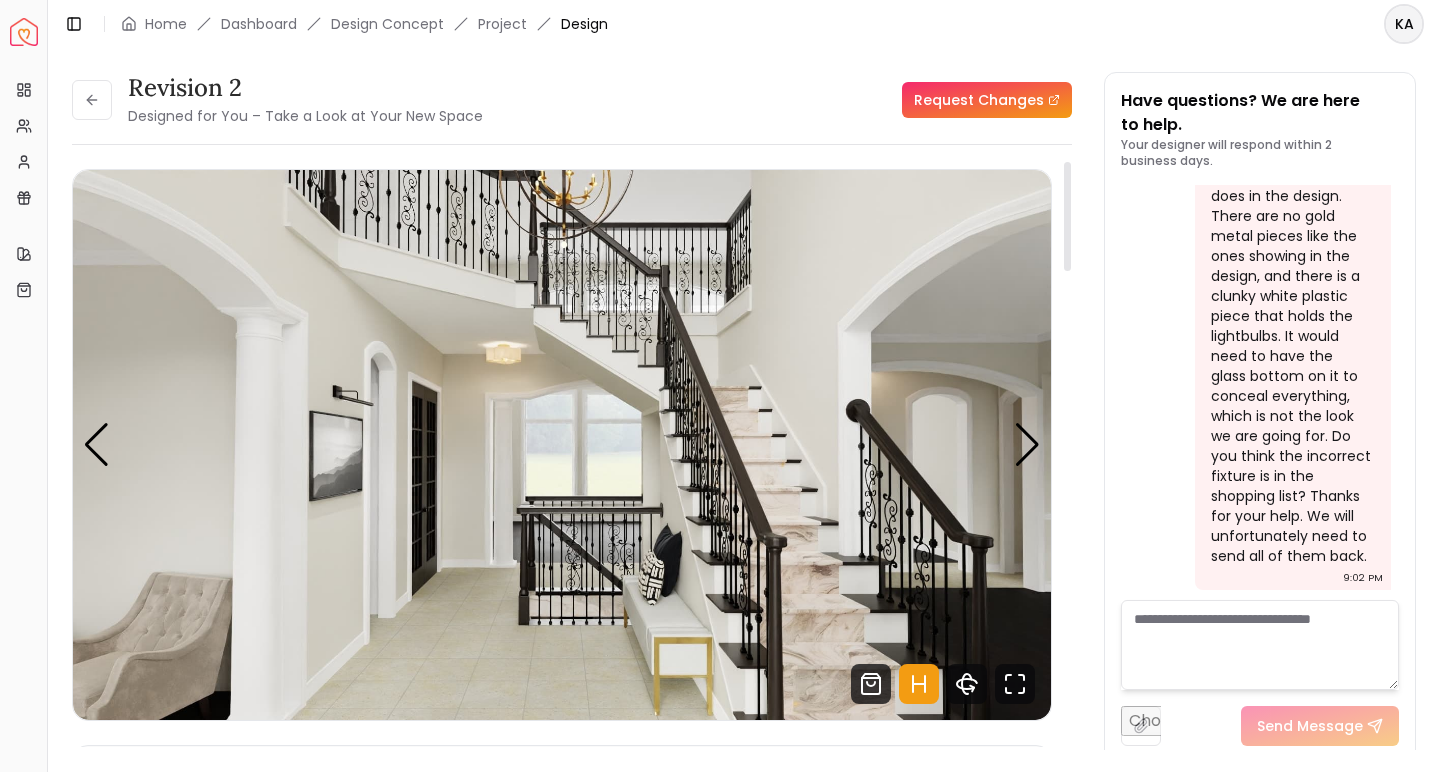 click on "Revision 2 Designed for You – Take a Look at Your New Space Request Changes Revision 2 Designed for You – Take a Look at Your New Space Request Changes Hotspots On Density Show All Pannellum Loading... Start [FIRST] [LAST] Concept 2 leans slightly more modern and glamorous. In the stair nook, you'll find a tall tufted wingback chair paired with a side table and lamp, creating a warm and inviting setup. The ceiling light combines gold and black for an elegant touch. I’ve simplified the stair railing by removing the orn... Read more Audio Note: Audio Note  1 0:00  /  1:56 Transcript:  Hi [FIRST], here are the renderings for your entryway revision featuring the... Read more Wall Paints Featured in Your Design Sherwin Williams Alabaster Why Shop with Spacejoy? Shopping through Spacejoy isn’t just convenient — it’s smarter. Here’s why: One Cart, All Brands Our concierge places your orders across all retailers—no juggling multiple accounts. Track Everything, In One Place Returns? Refunds? Relax. ( 18" at bounding box center (744, 399) 